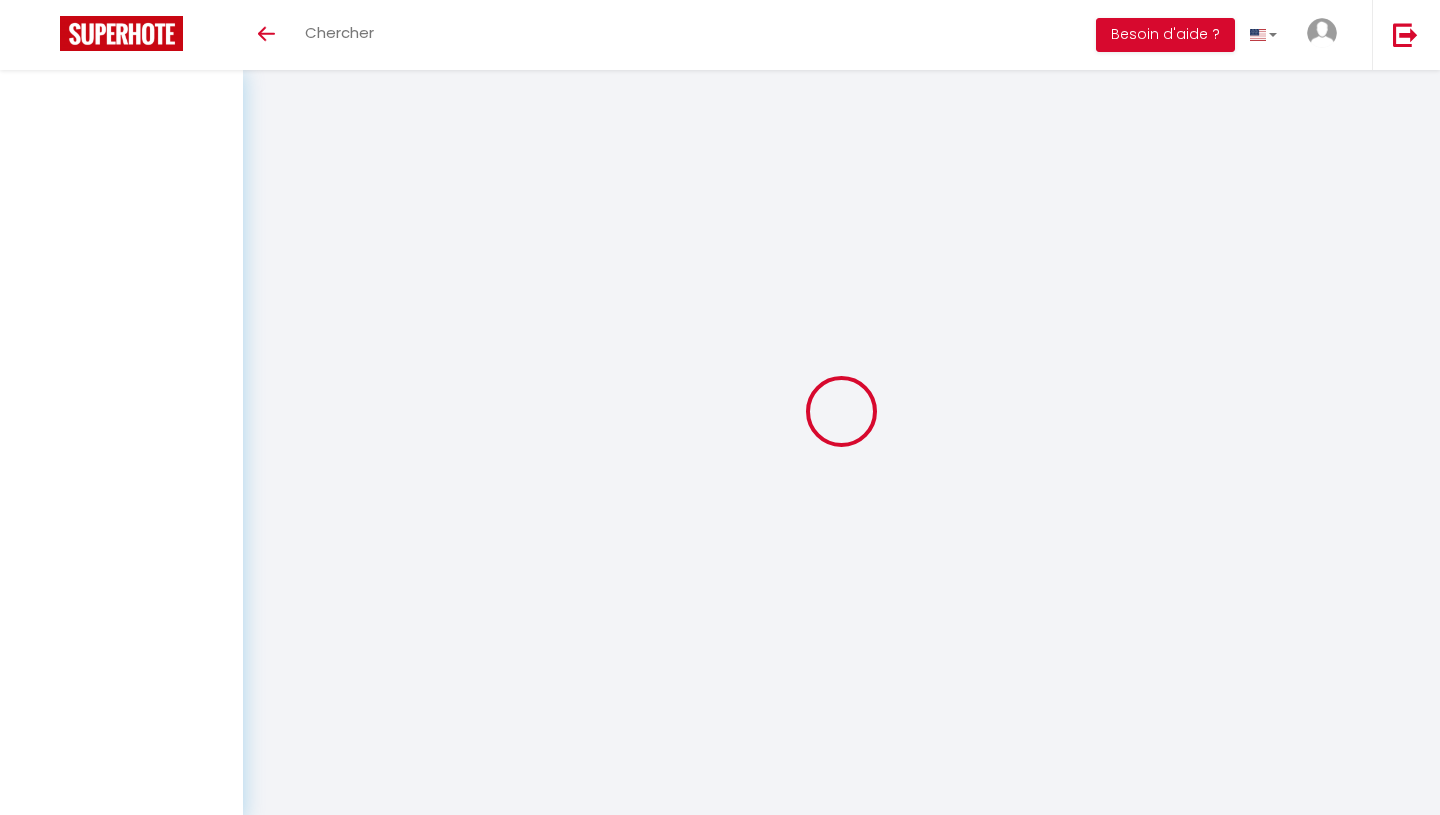 scroll, scrollTop: 0, scrollLeft: 0, axis: both 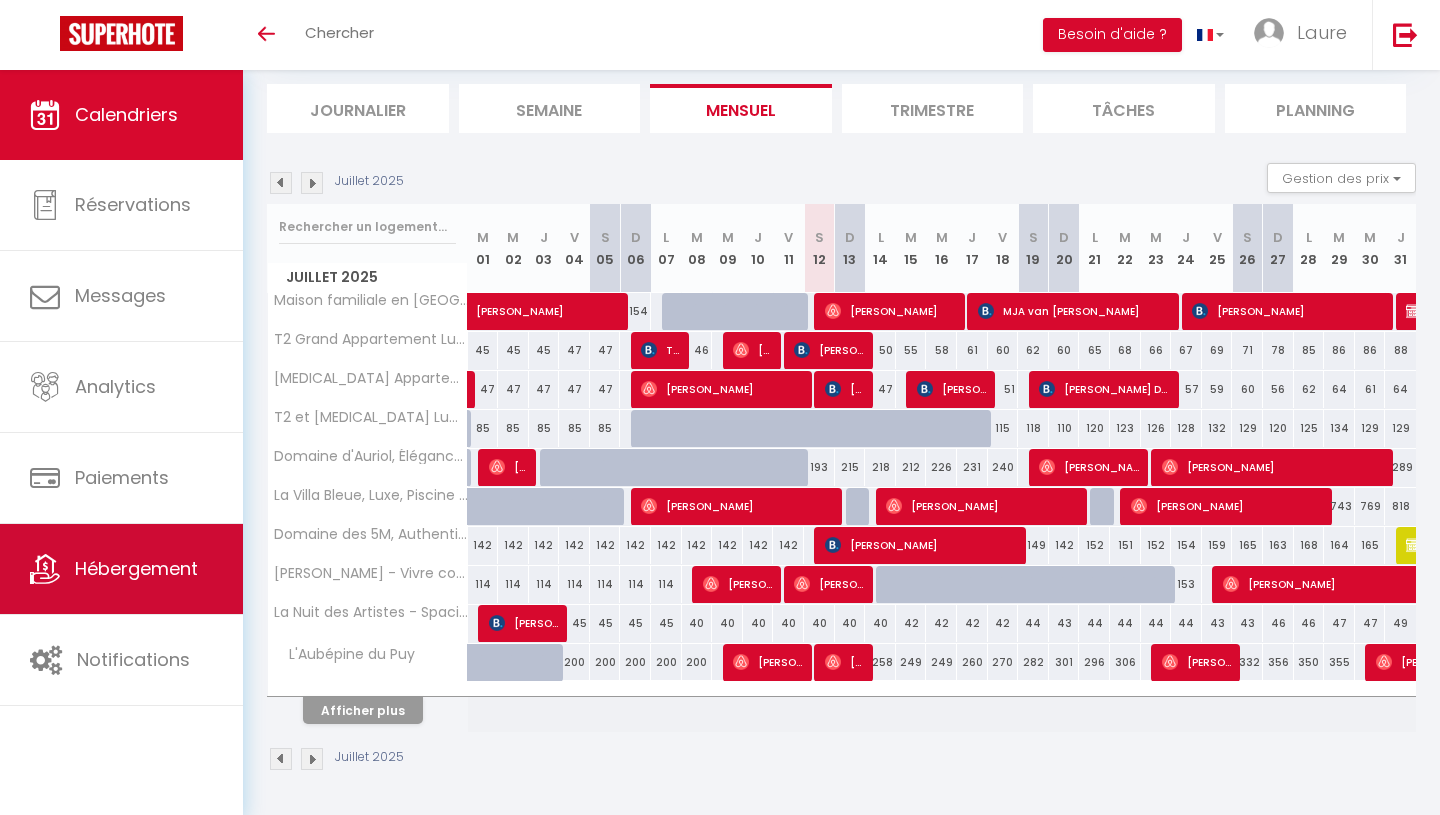 click on "Hébergement" at bounding box center [136, 568] 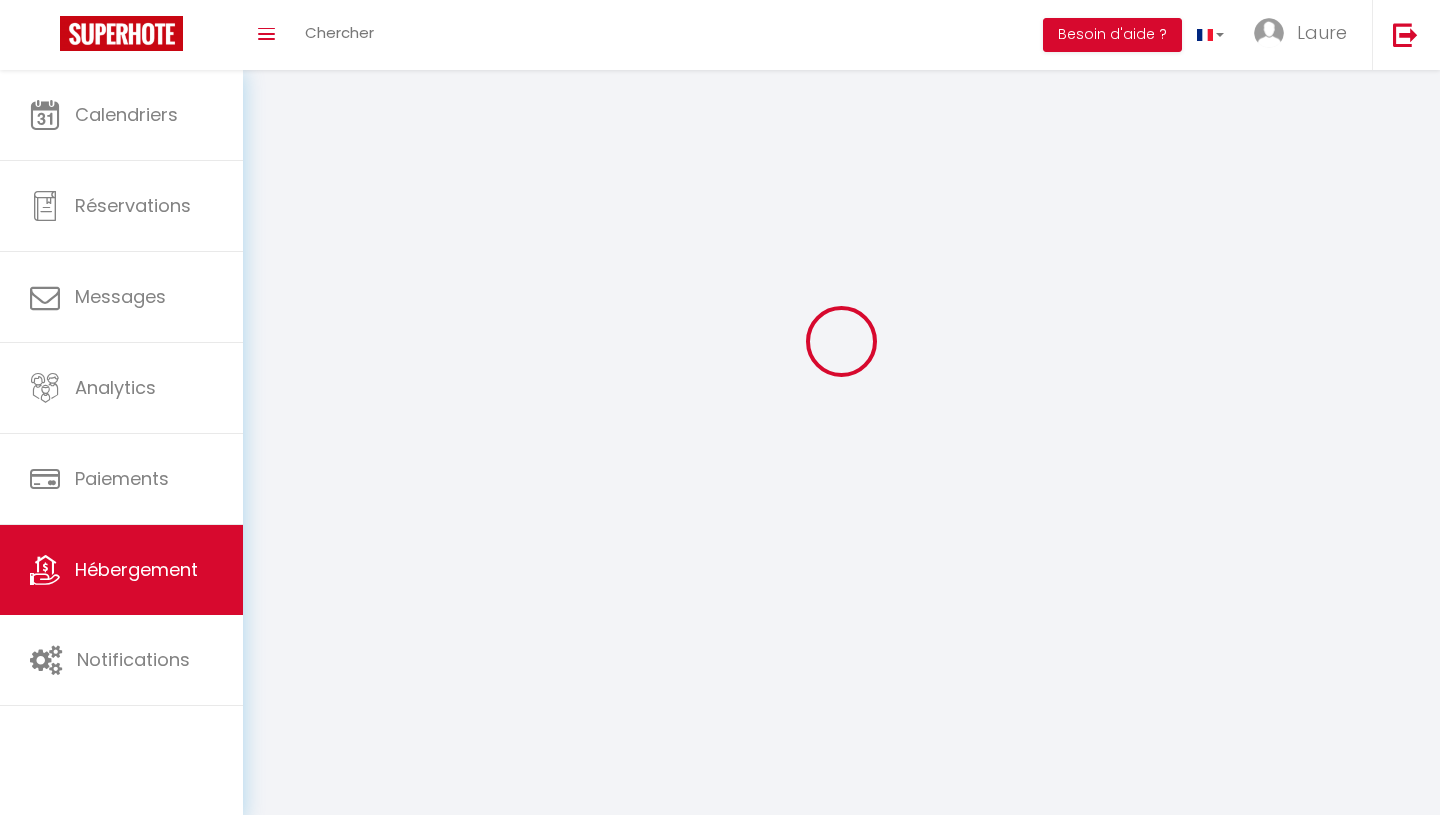 scroll, scrollTop: 70, scrollLeft: 0, axis: vertical 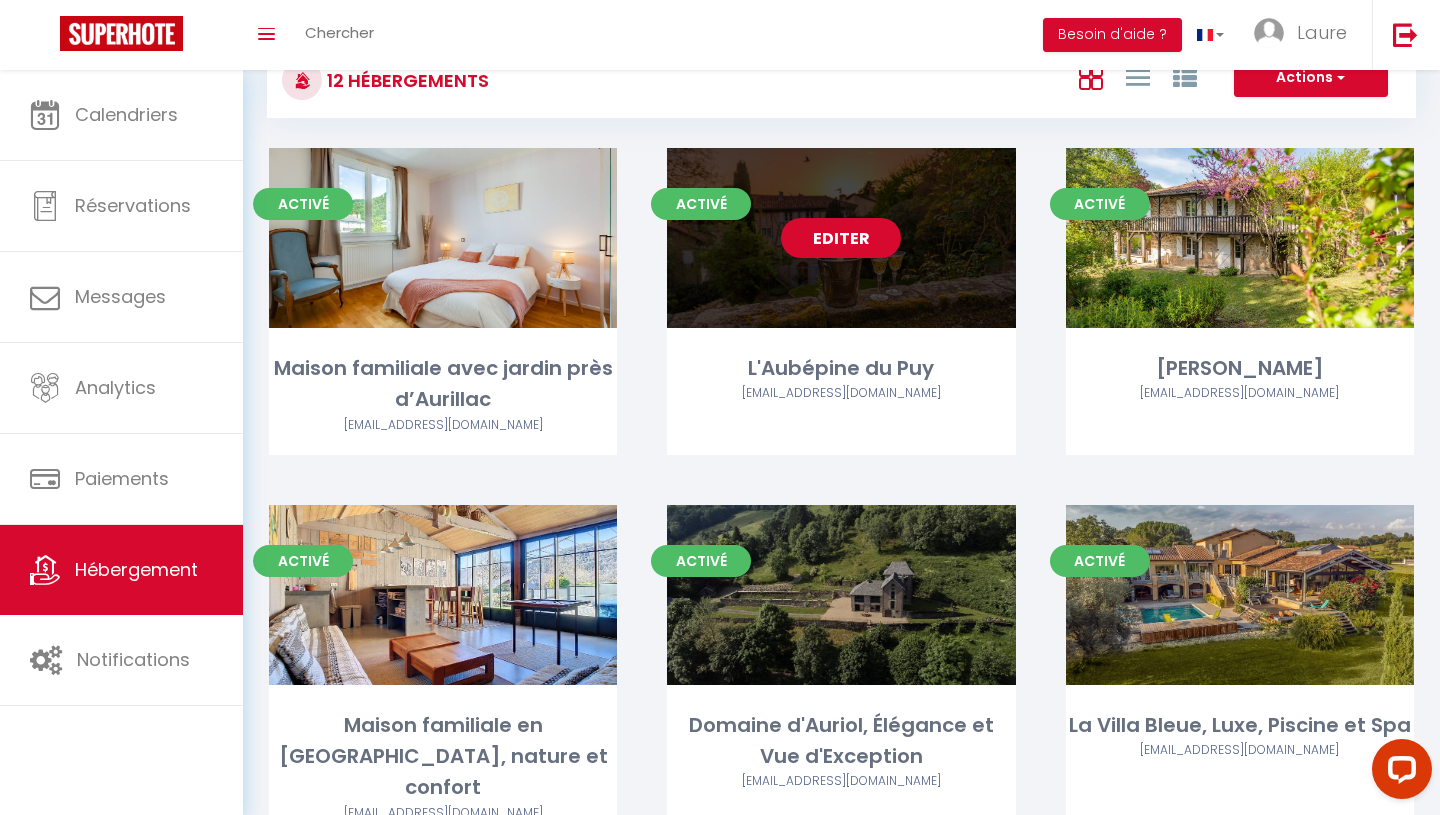 click on "Editer" at bounding box center [841, 238] 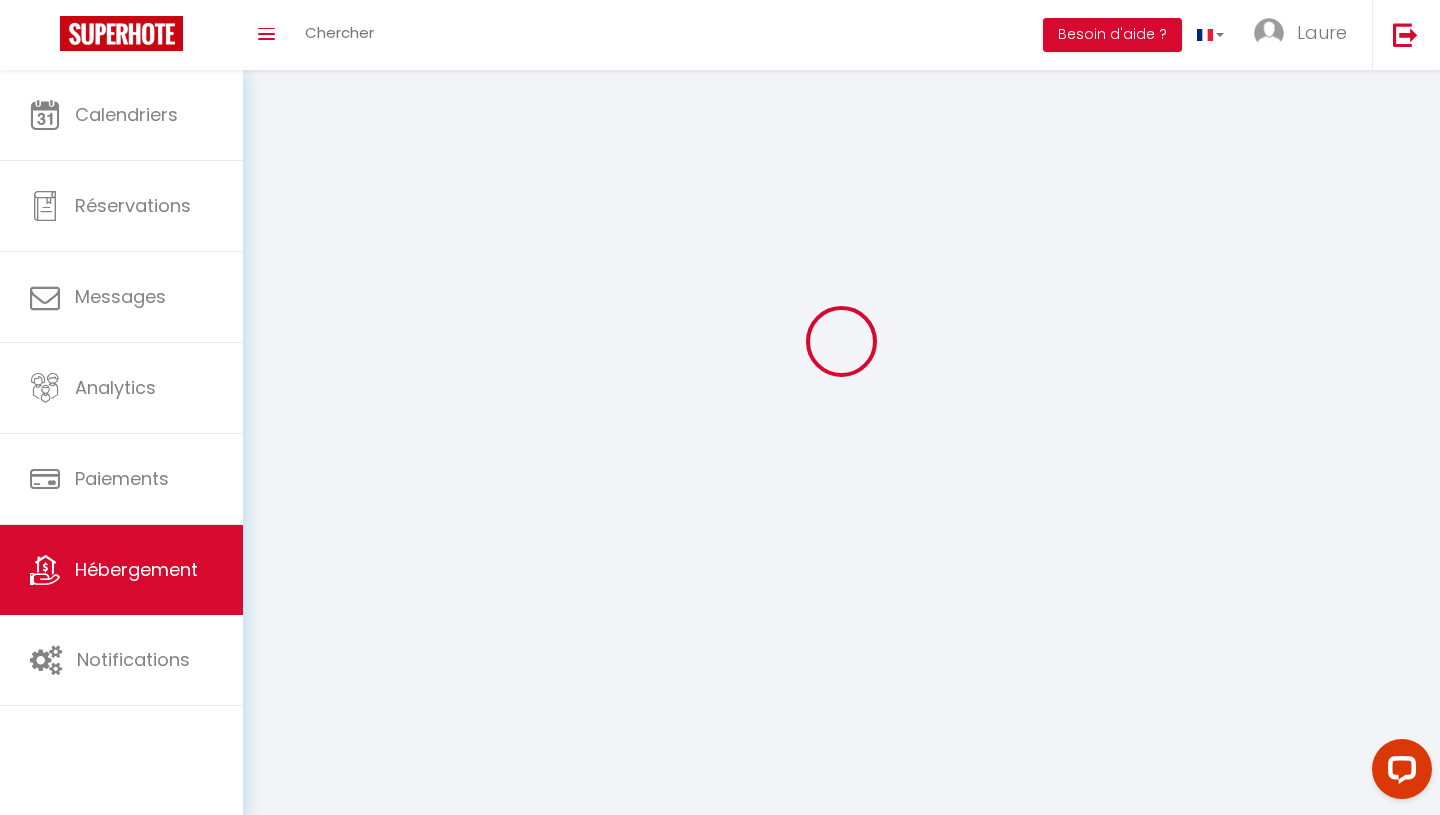 scroll, scrollTop: 0, scrollLeft: 0, axis: both 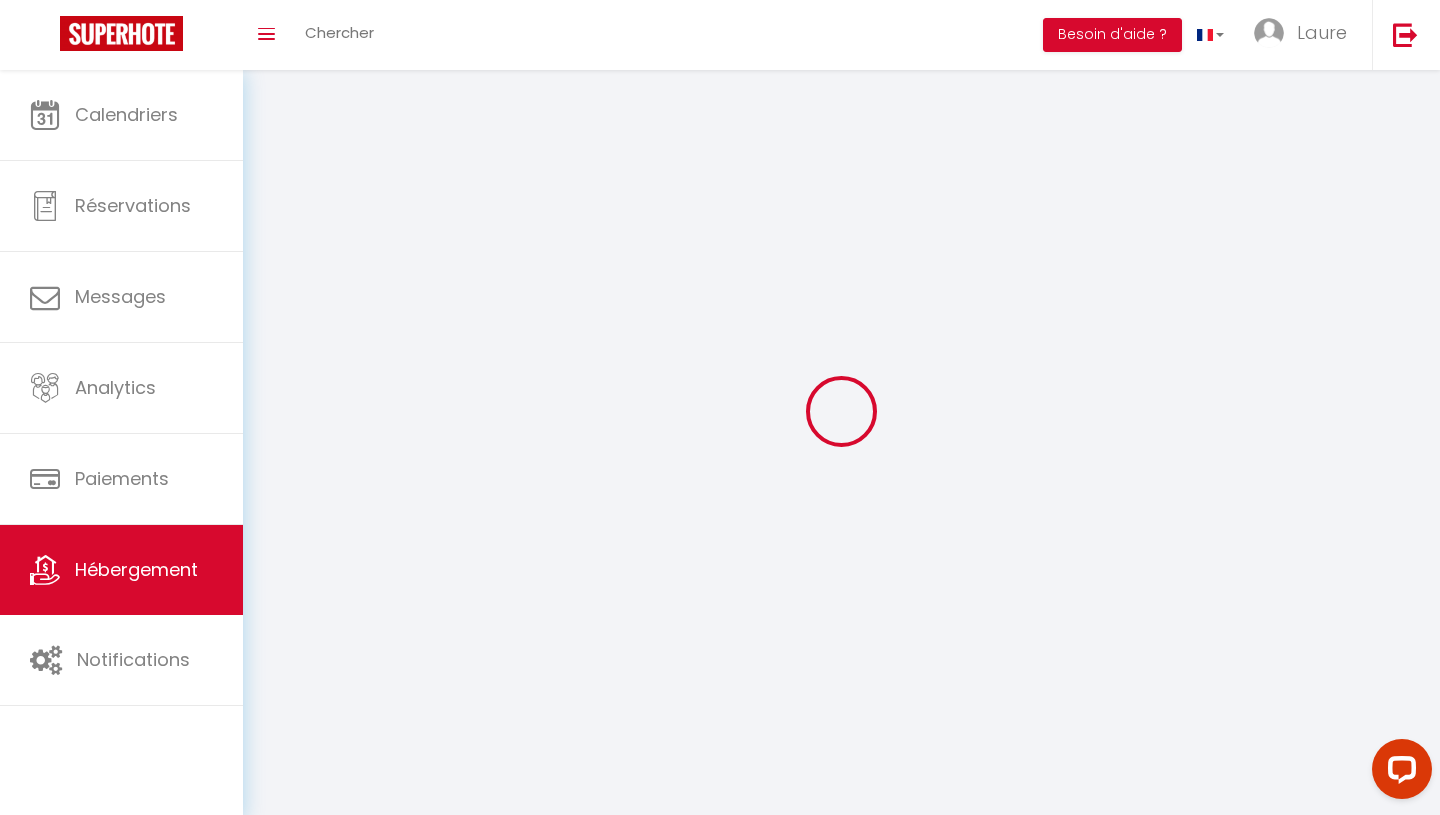 select 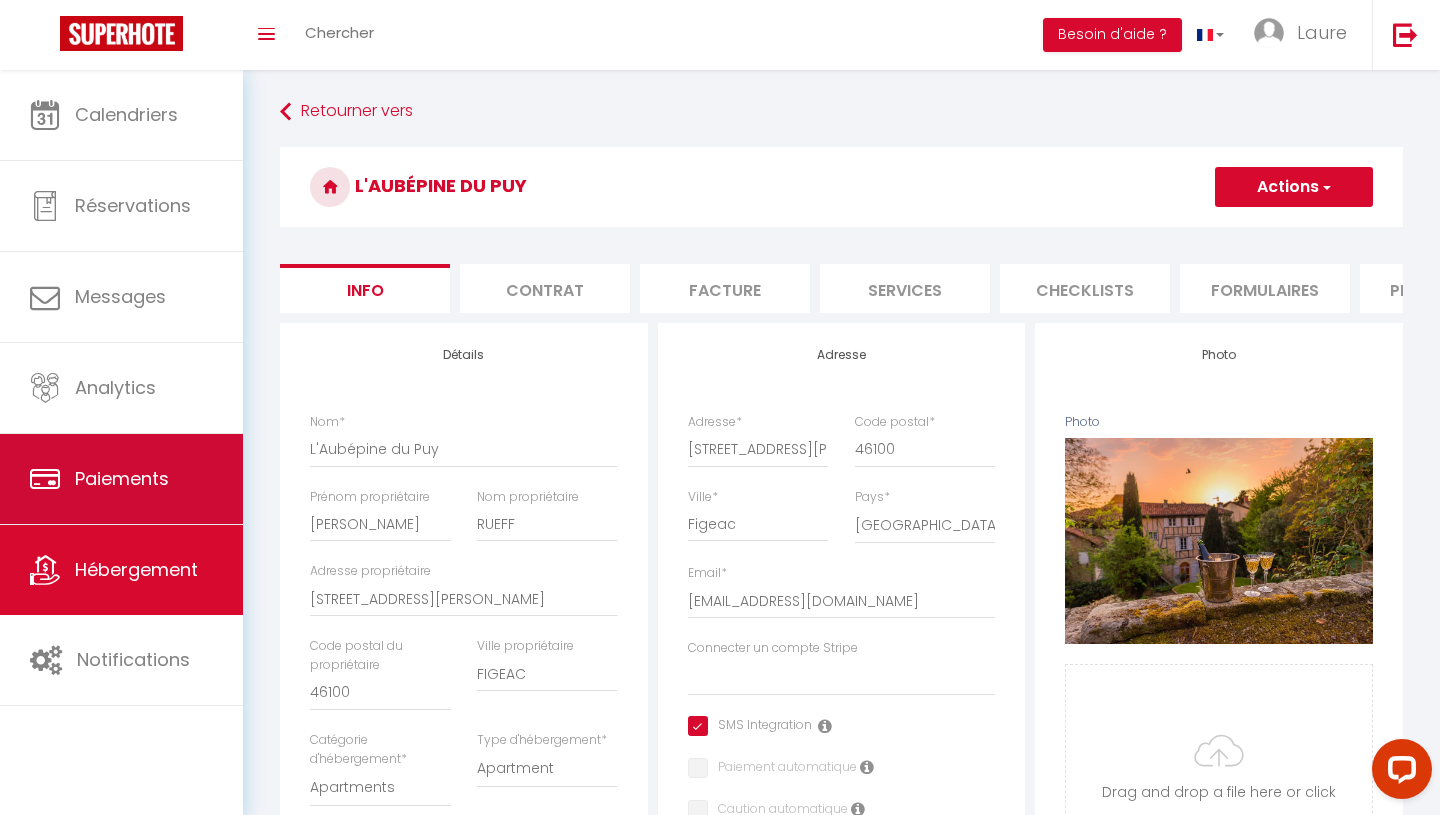select 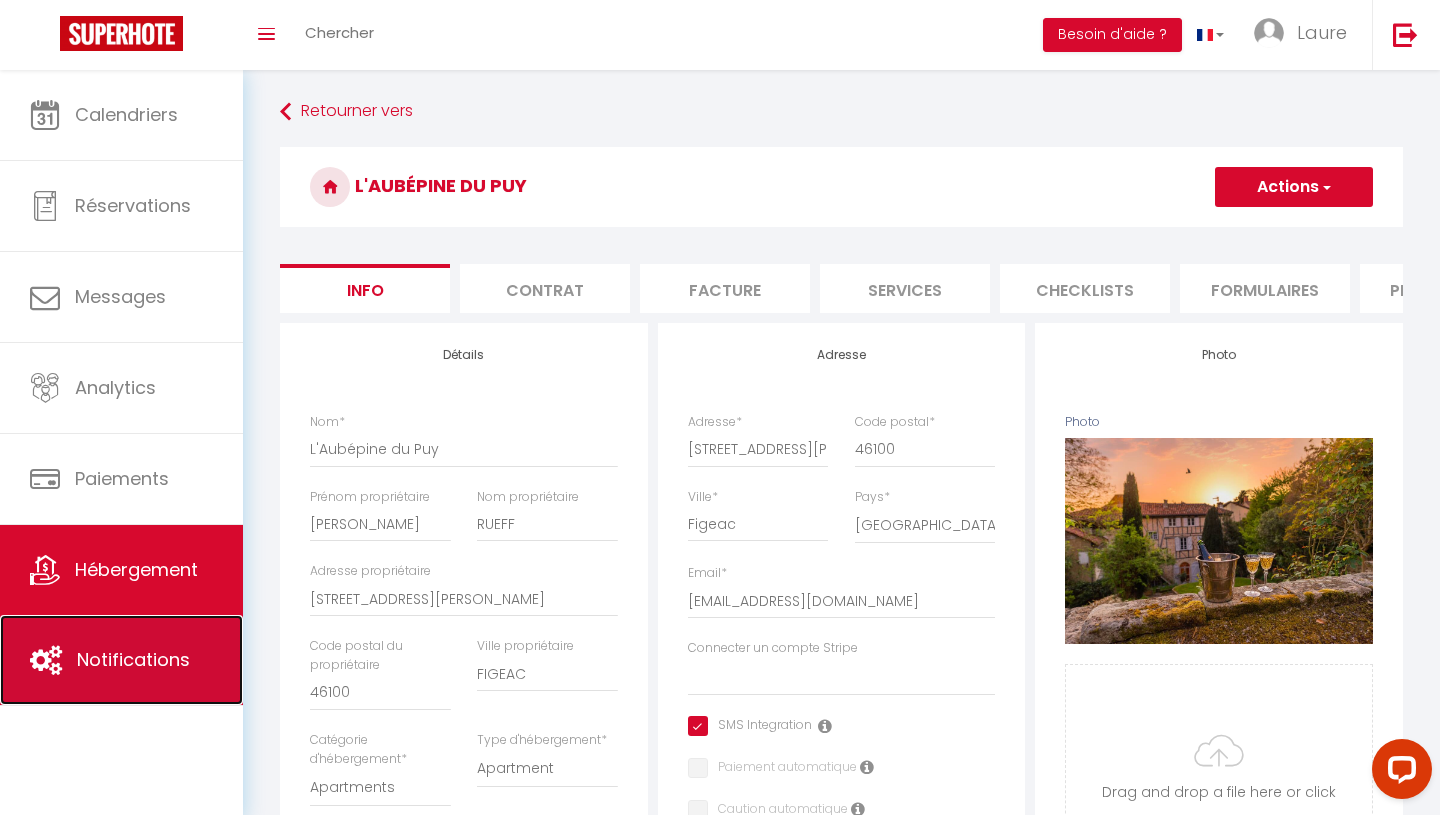 click on "Notifications" at bounding box center (133, 659) 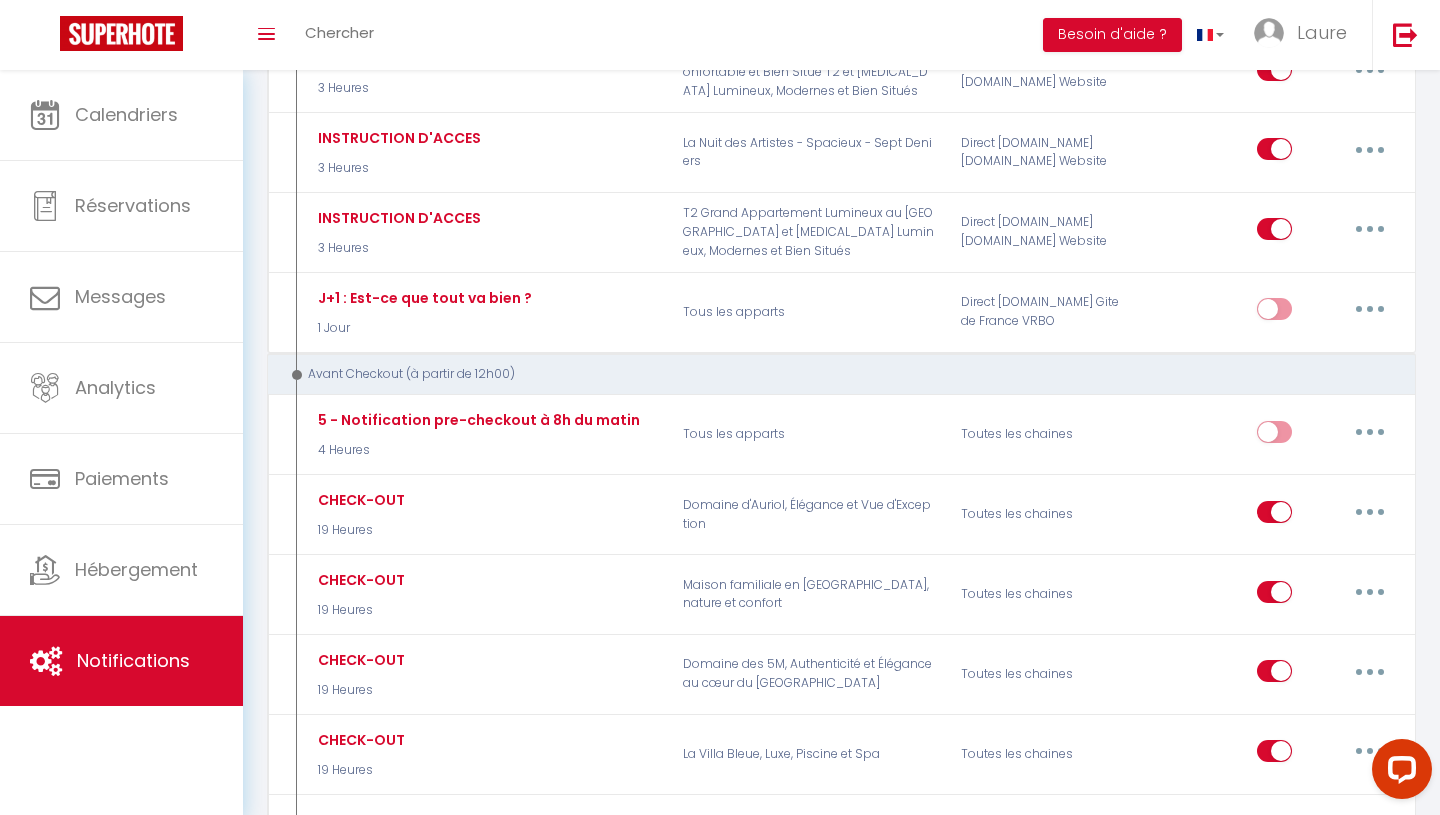 scroll, scrollTop: 2282, scrollLeft: 0, axis: vertical 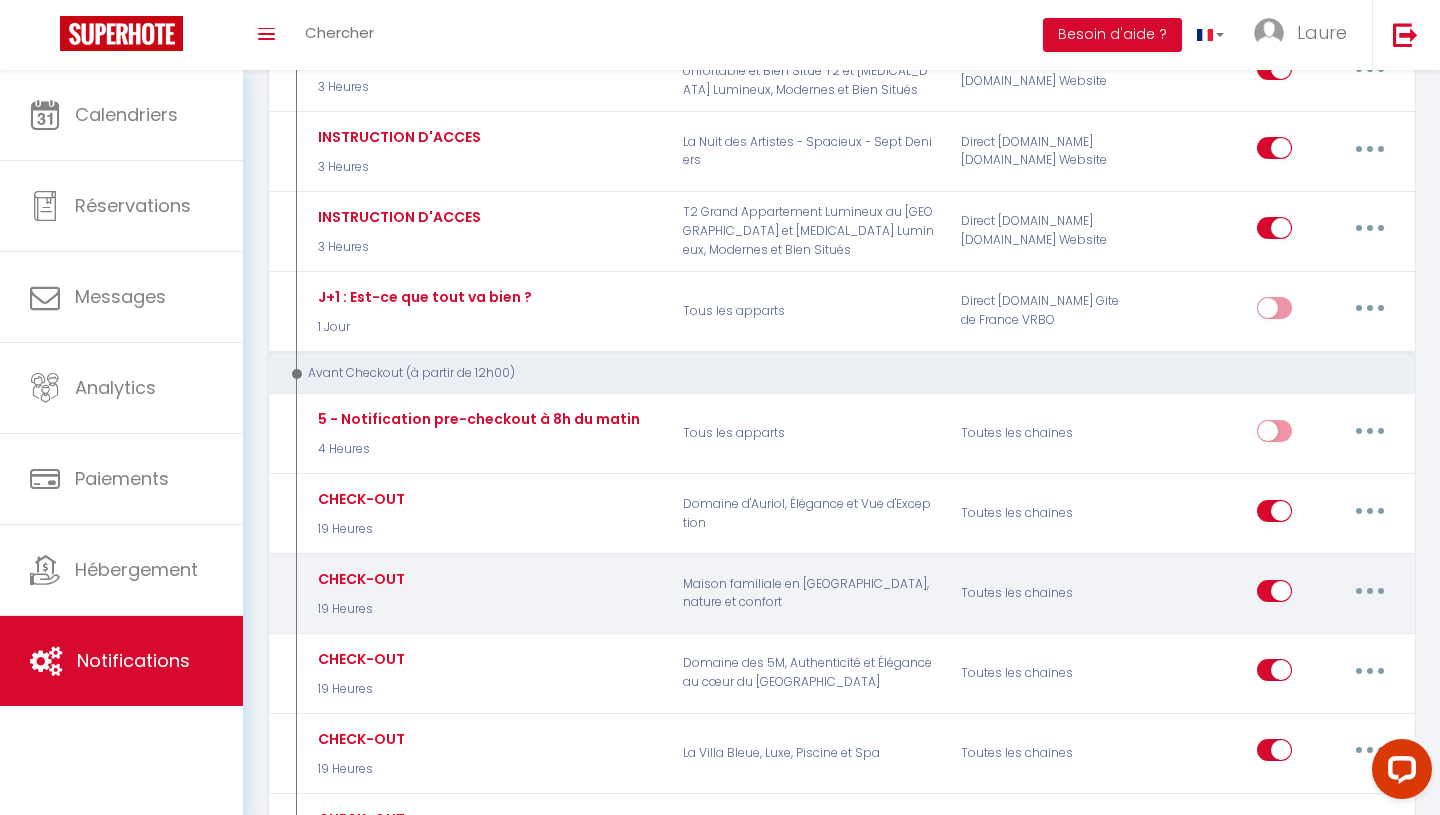 click at bounding box center (1370, 591) 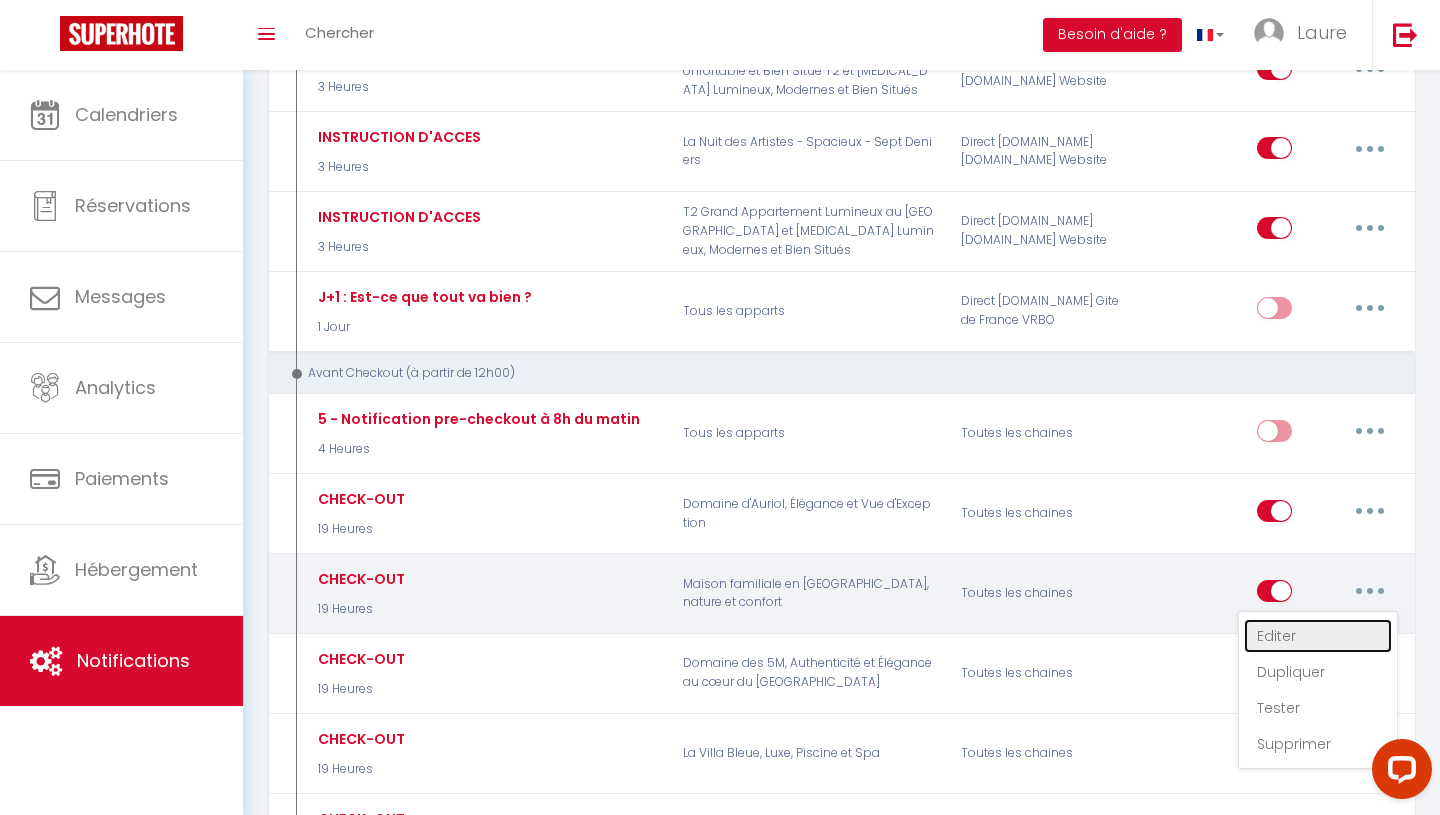 click on "Editer" at bounding box center (1318, 636) 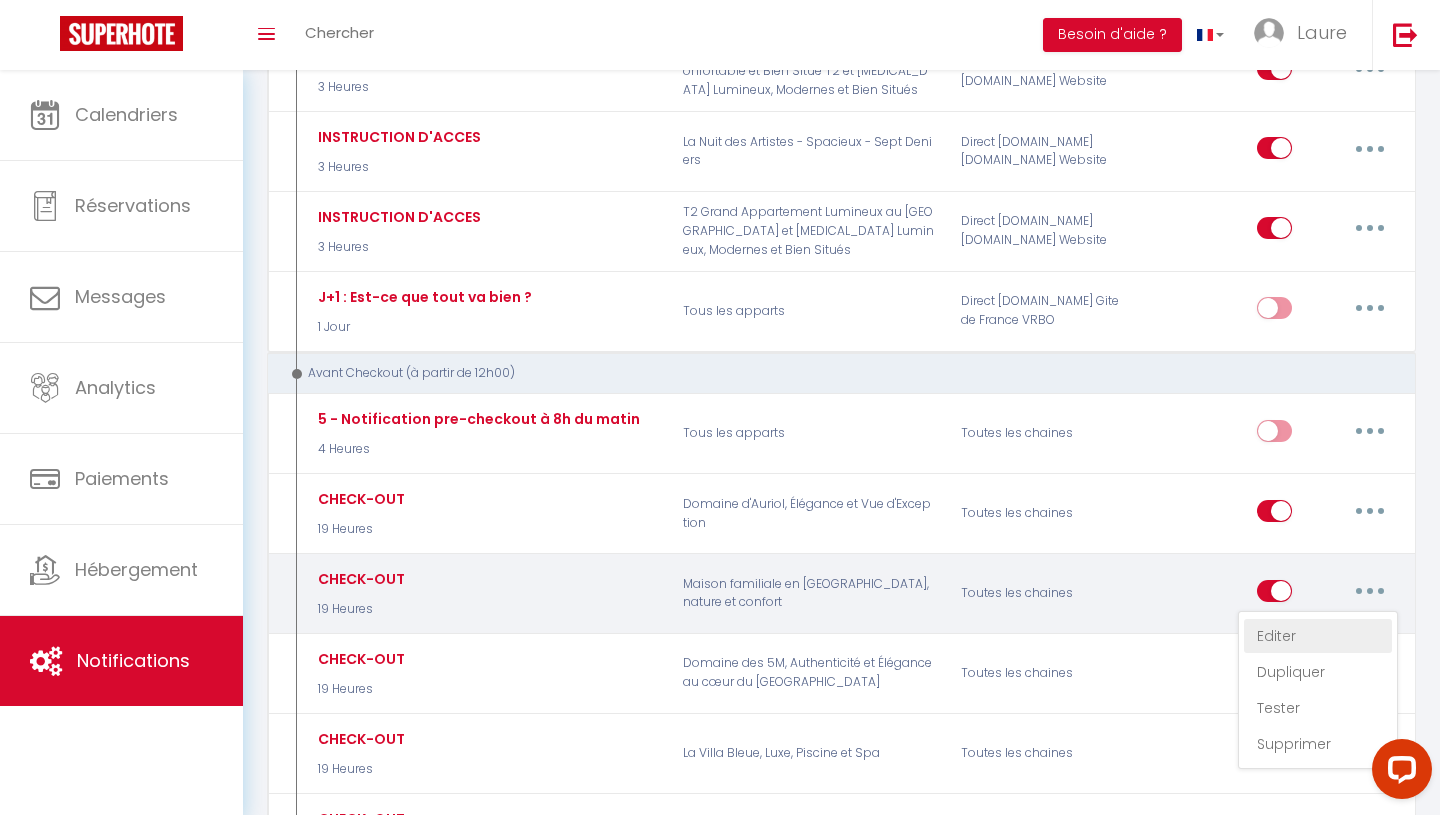 type on "CHECK-OUT" 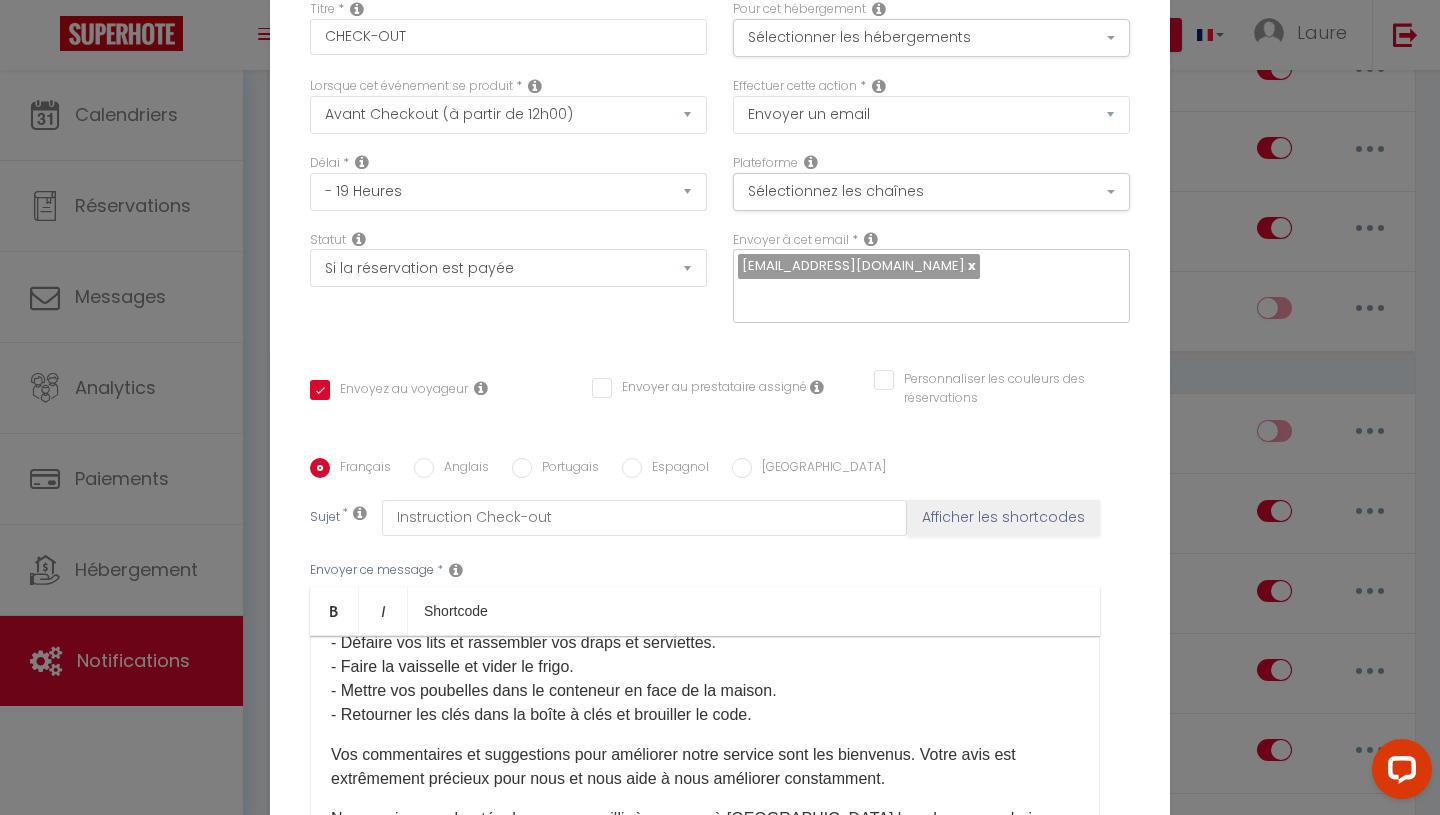 scroll, scrollTop: 199, scrollLeft: 0, axis: vertical 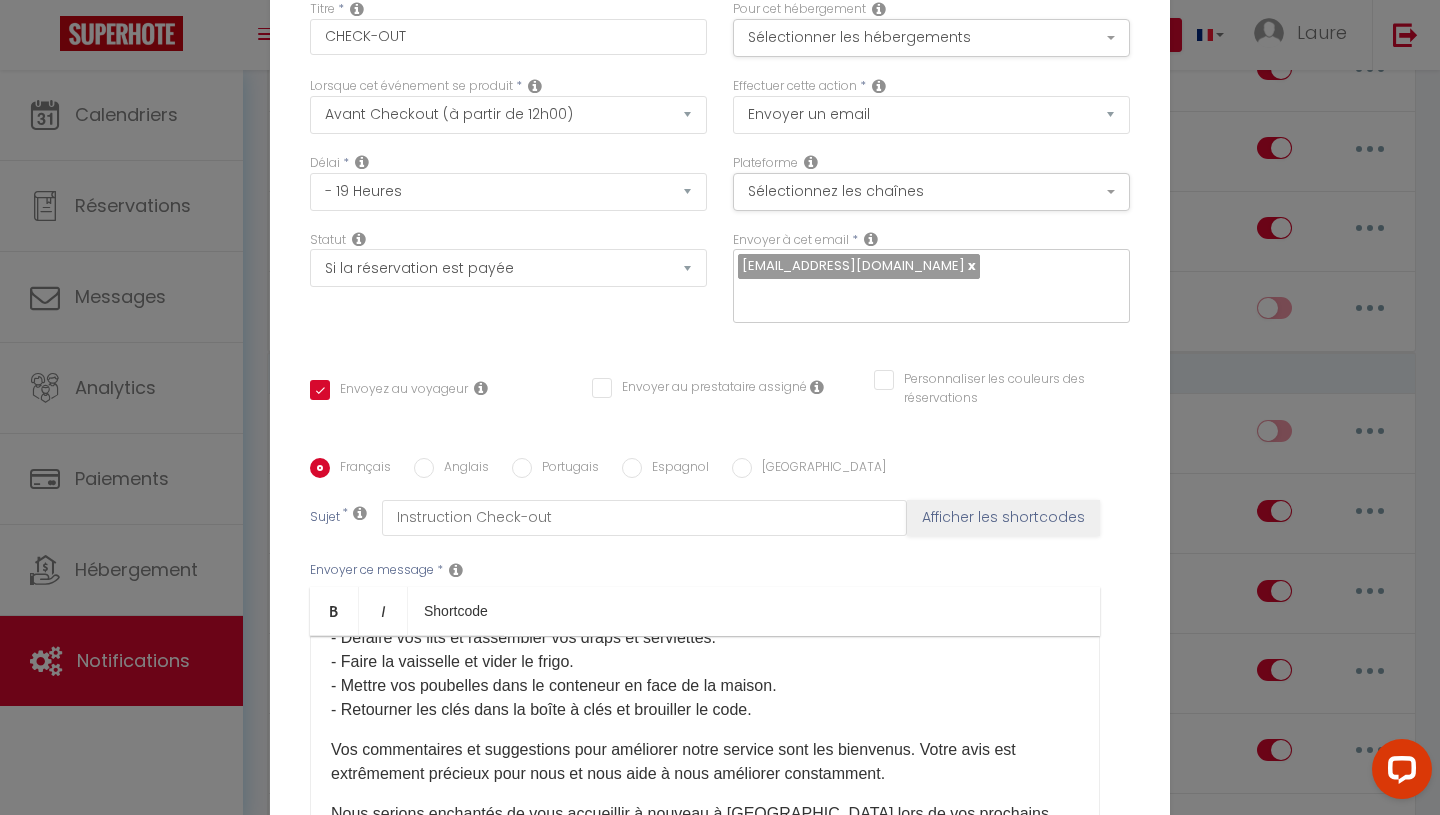 drag, startPoint x: 767, startPoint y: 706, endPoint x: 440, endPoint y: 719, distance: 327.2583 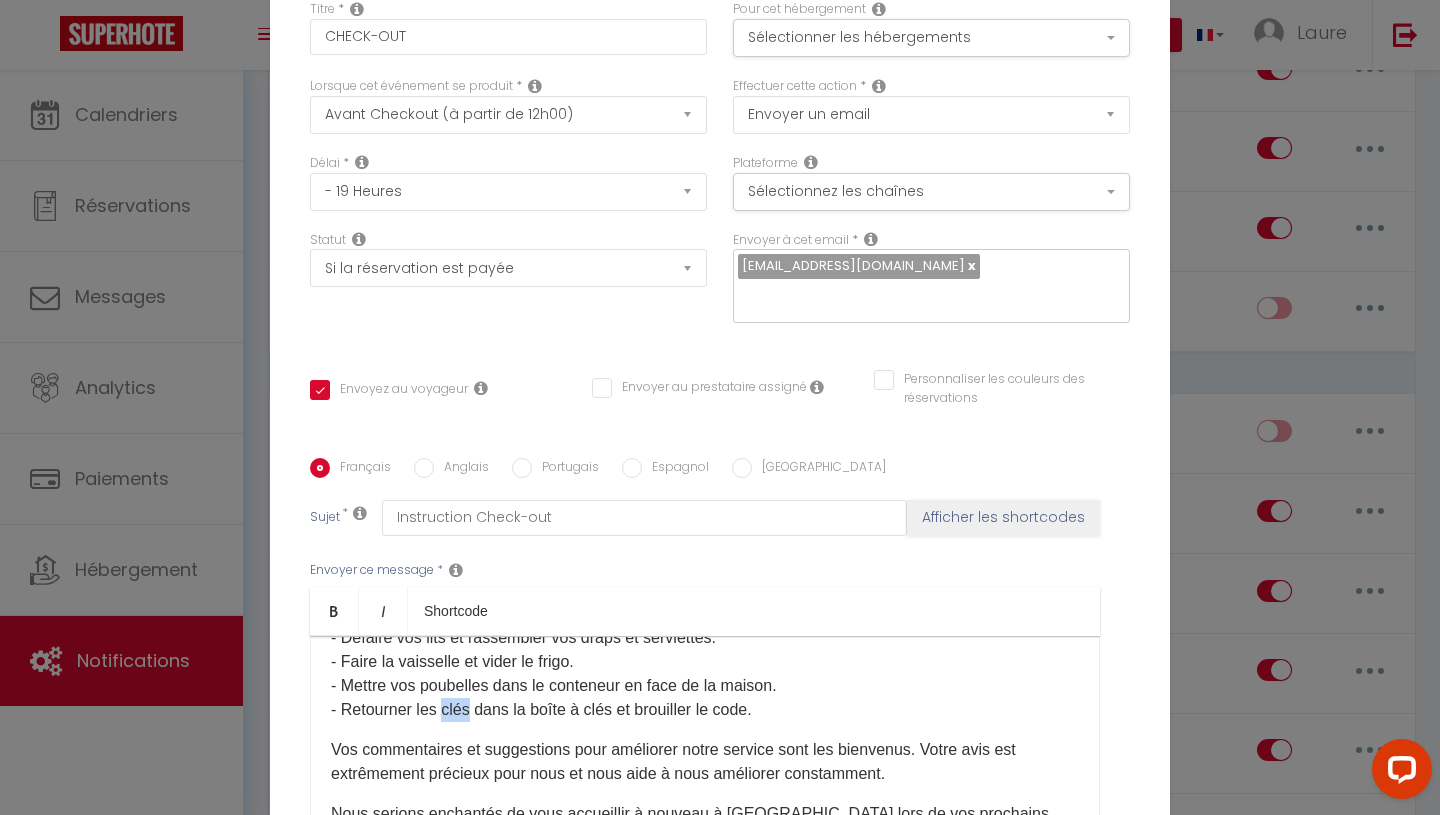 click on "En préparation de votre départ, nous aimerions vous rappeler notre procédure de check-out et vous remercier de bien vouloir : - Défaire vos lits et rassembler vos draps et serviettes. - Faire la vaisselle et [PERSON_NAME]. - Mettre vos poubelles dans le conteneur en face de la maison.  - Retourner les clés dans la boîte à clés et brouiller le code." at bounding box center [705, 650] 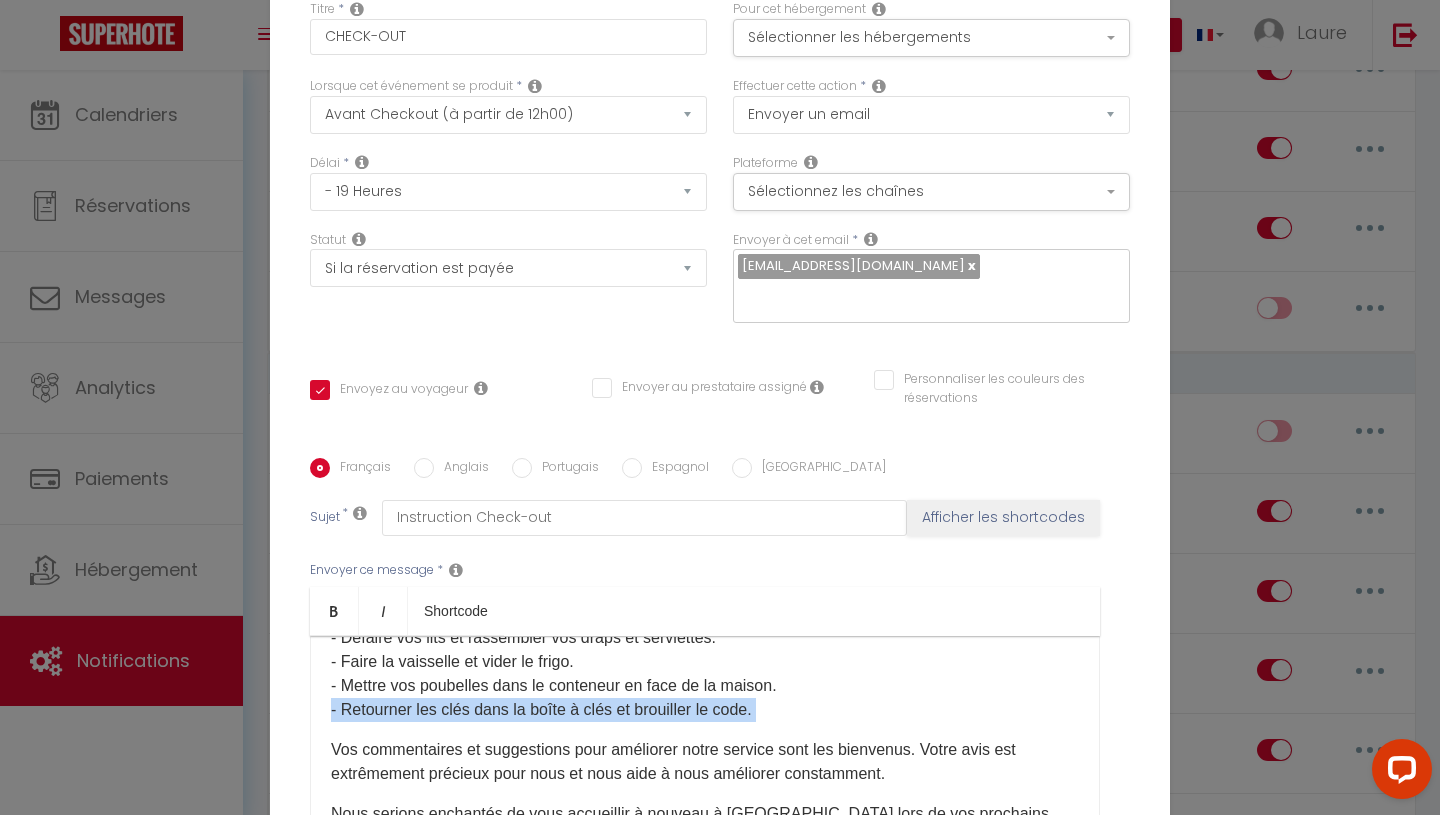 copy on "- Retourner les clés dans la boîte à clés et brouiller le code." 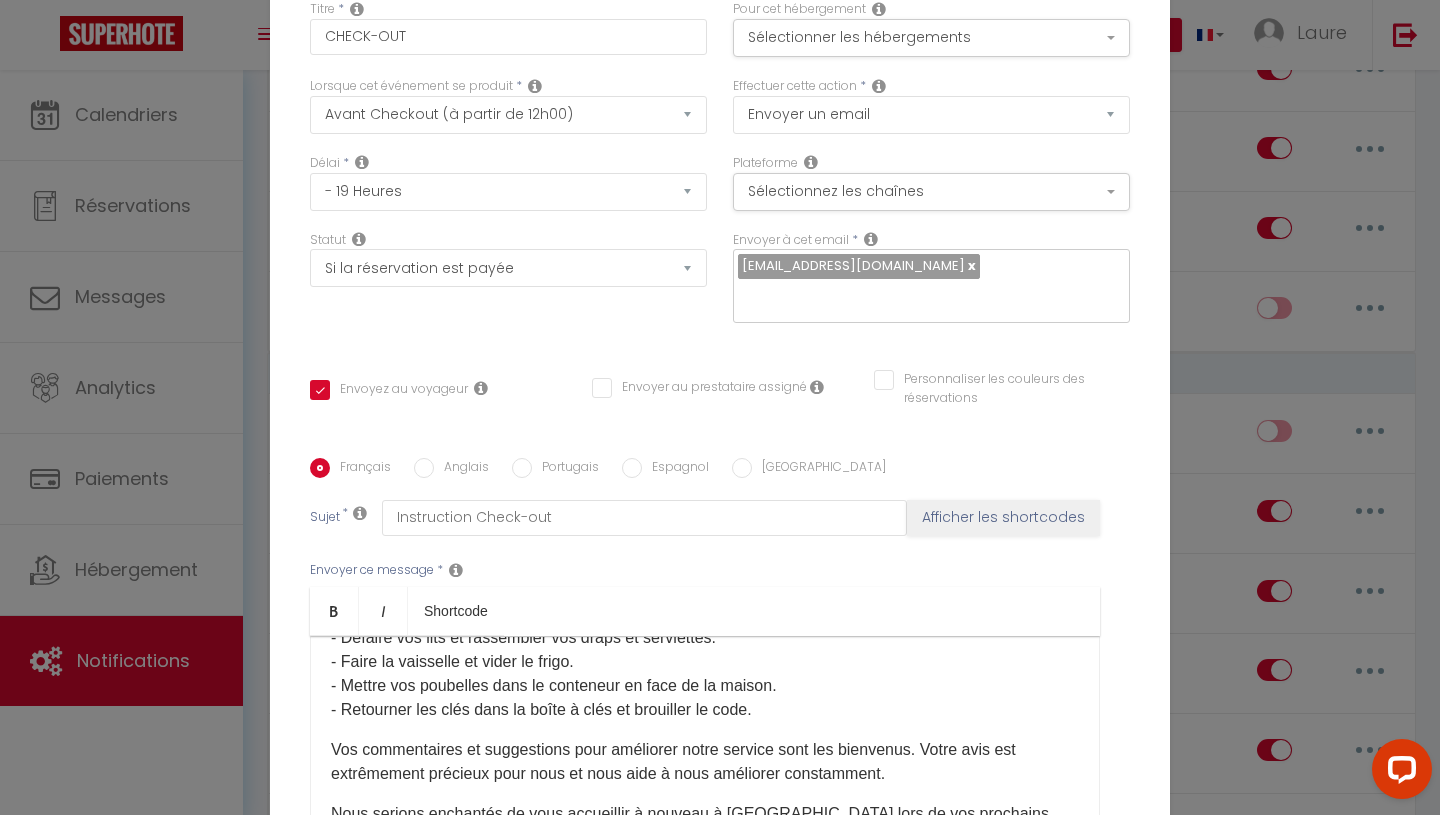 click on "Modifier la notification   ×   Titre   *     CHECK-OUT   Pour cet hébergement
Sélectionner les hébergements
Tous les apparts
Aurillac T7
Maison familiale en [GEOGRAPHIC_DATA], nature et confort
Domaine d'Auriol, Élégance et Vue d'Exception
Aurillac T2
T2 Grand Appartement Lumineux au Centre d'Aurillac
Aurillac [MEDICAL_DATA]
[MEDICAL_DATA] Appartement Moderne, Confortable et Bien Situé" at bounding box center [720, 407] 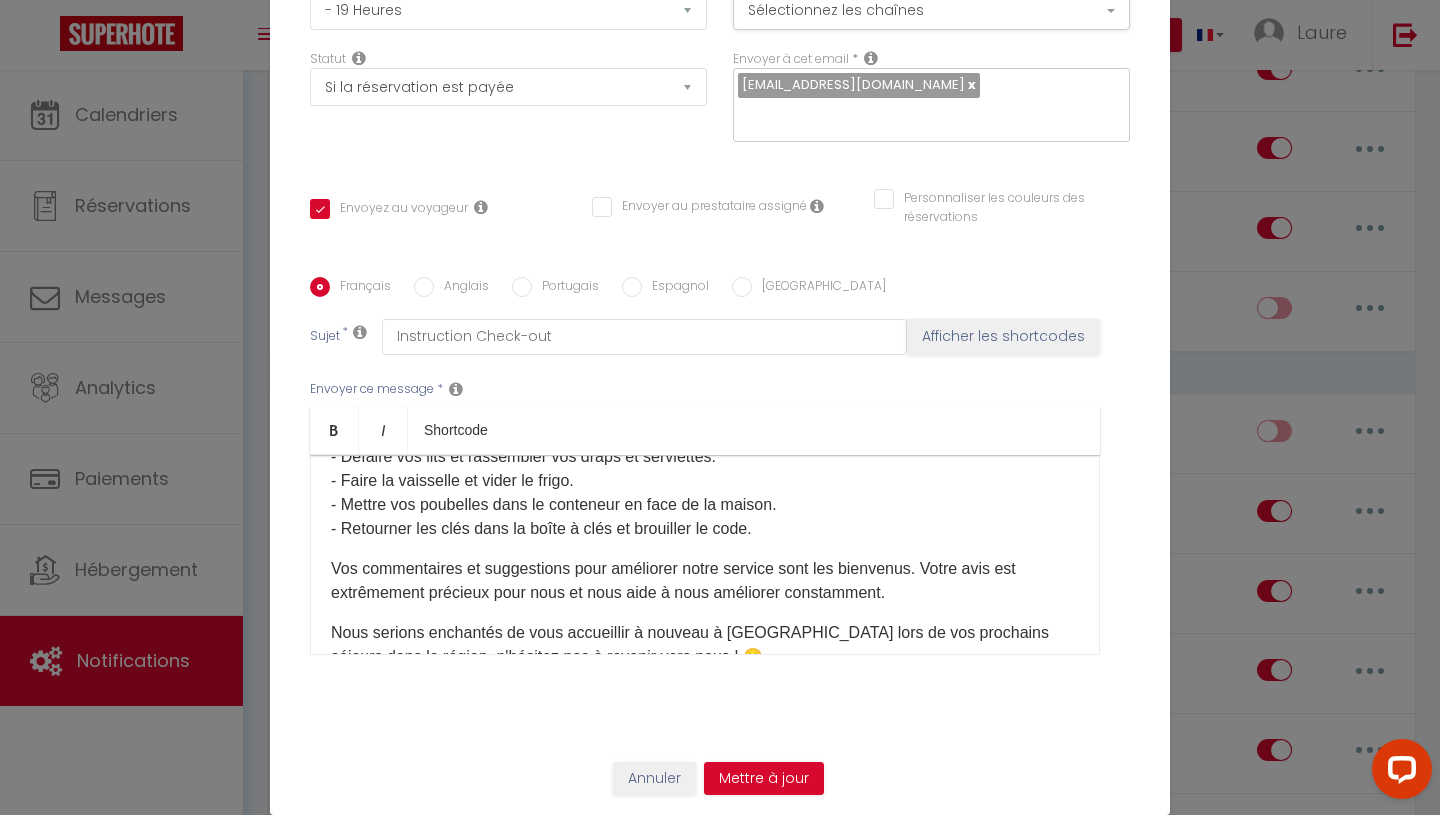 click on "Annuler
Mettre à jour" at bounding box center [720, 786] 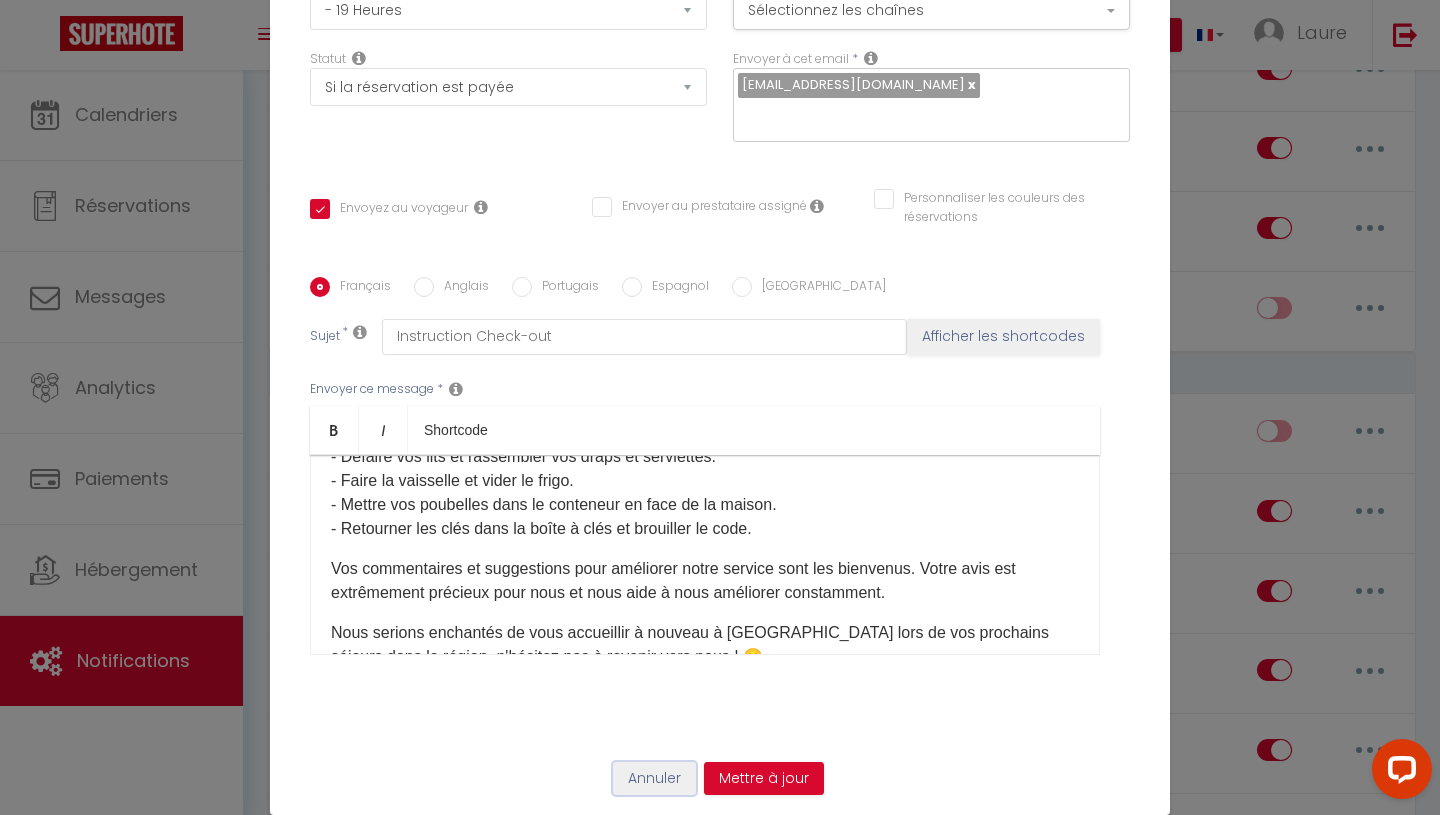 click on "Annuler" at bounding box center [654, 779] 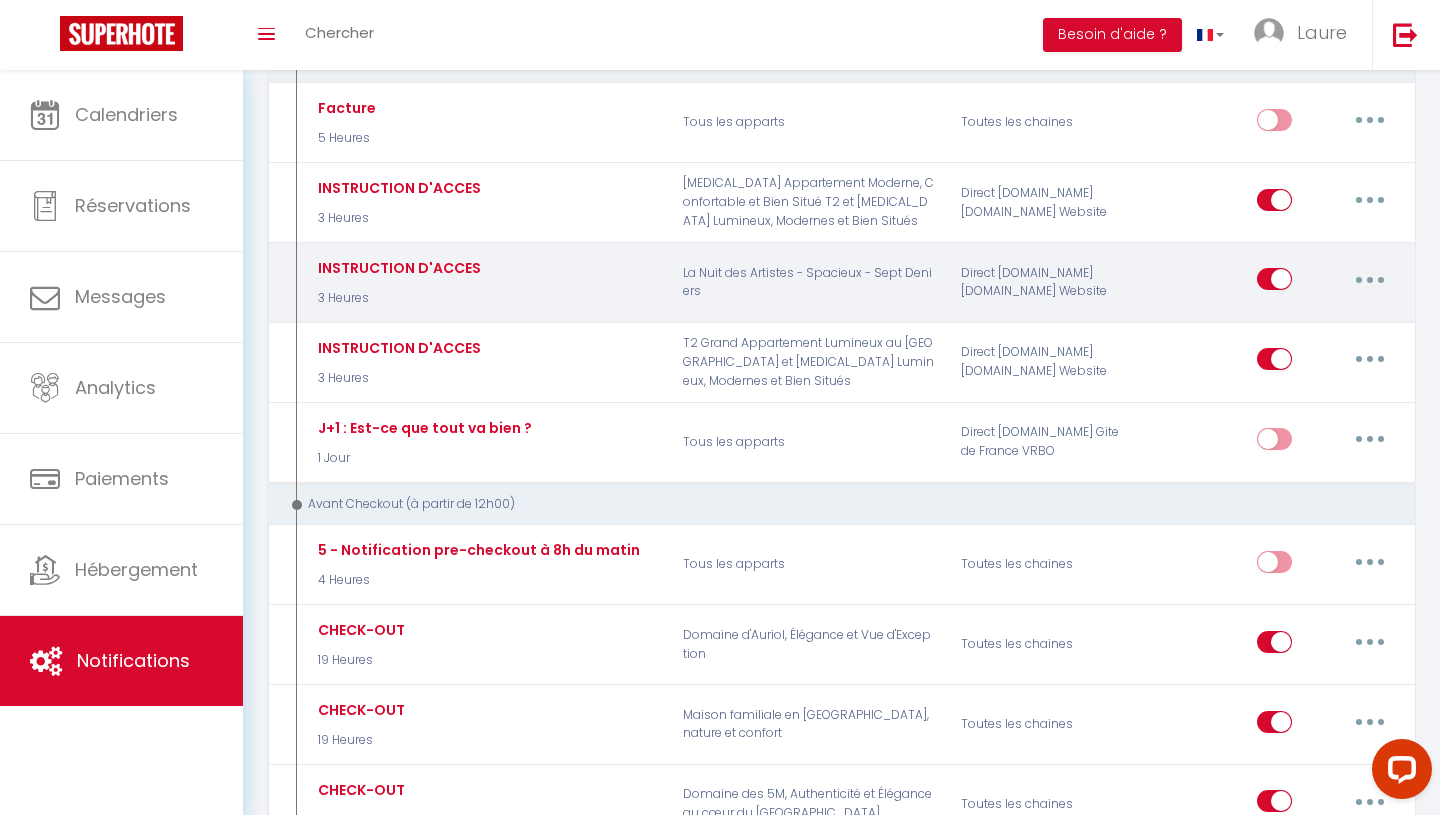 scroll, scrollTop: 2153, scrollLeft: 0, axis: vertical 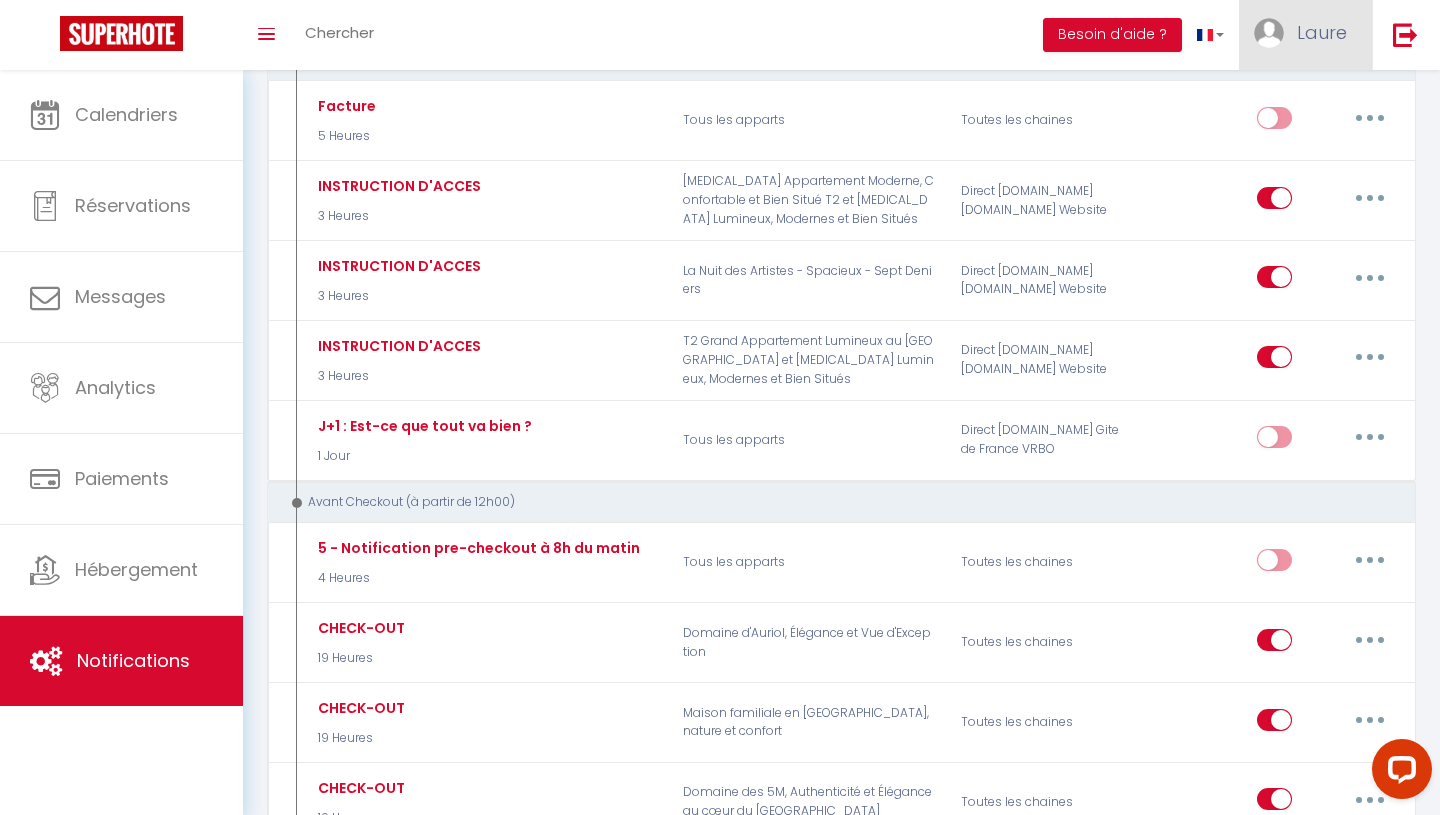 click on "Laure" at bounding box center (1305, 35) 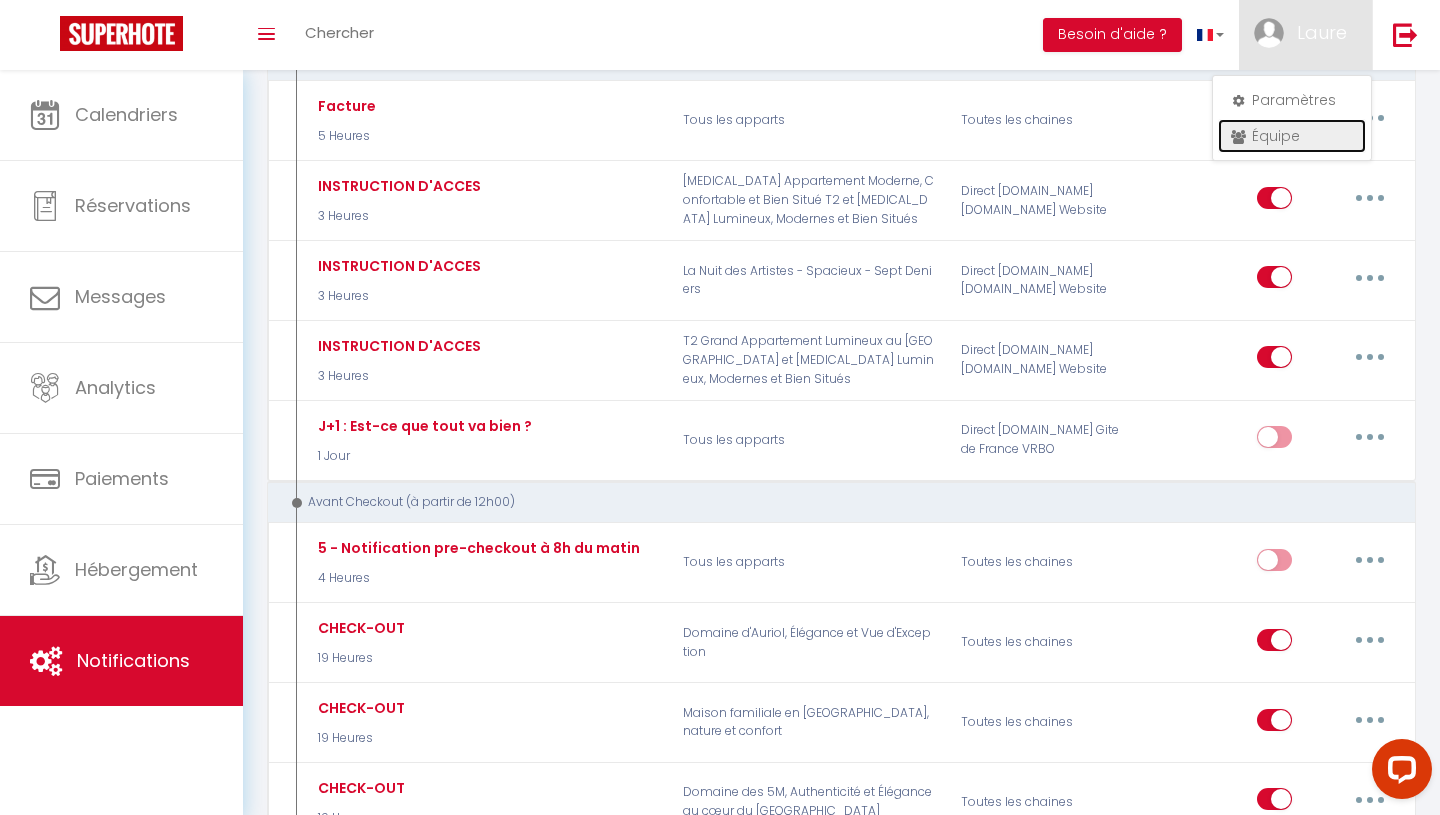 click on "Équipe" at bounding box center [1292, 136] 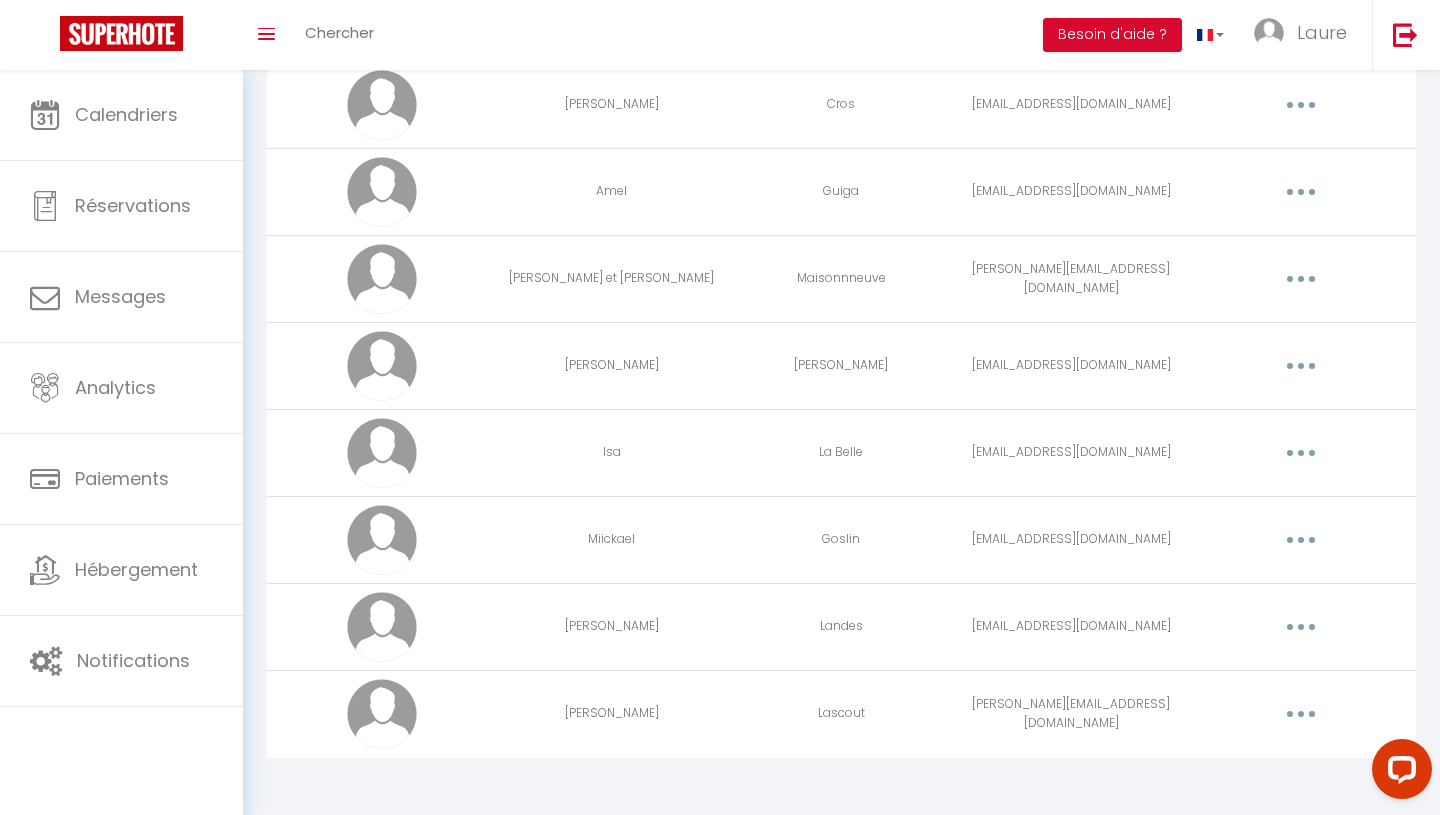 scroll, scrollTop: 966, scrollLeft: 0, axis: vertical 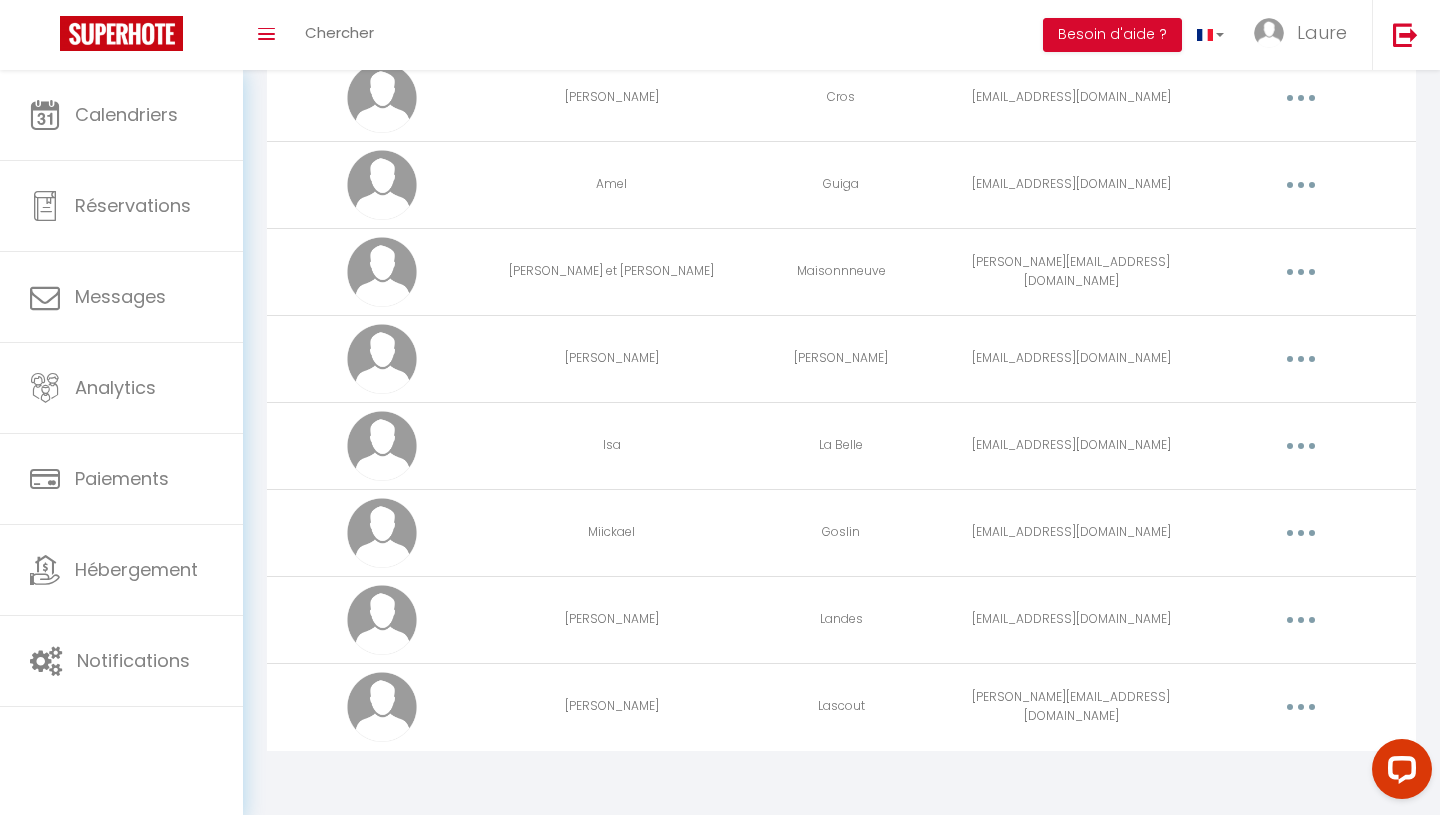 click at bounding box center [1301, 446] 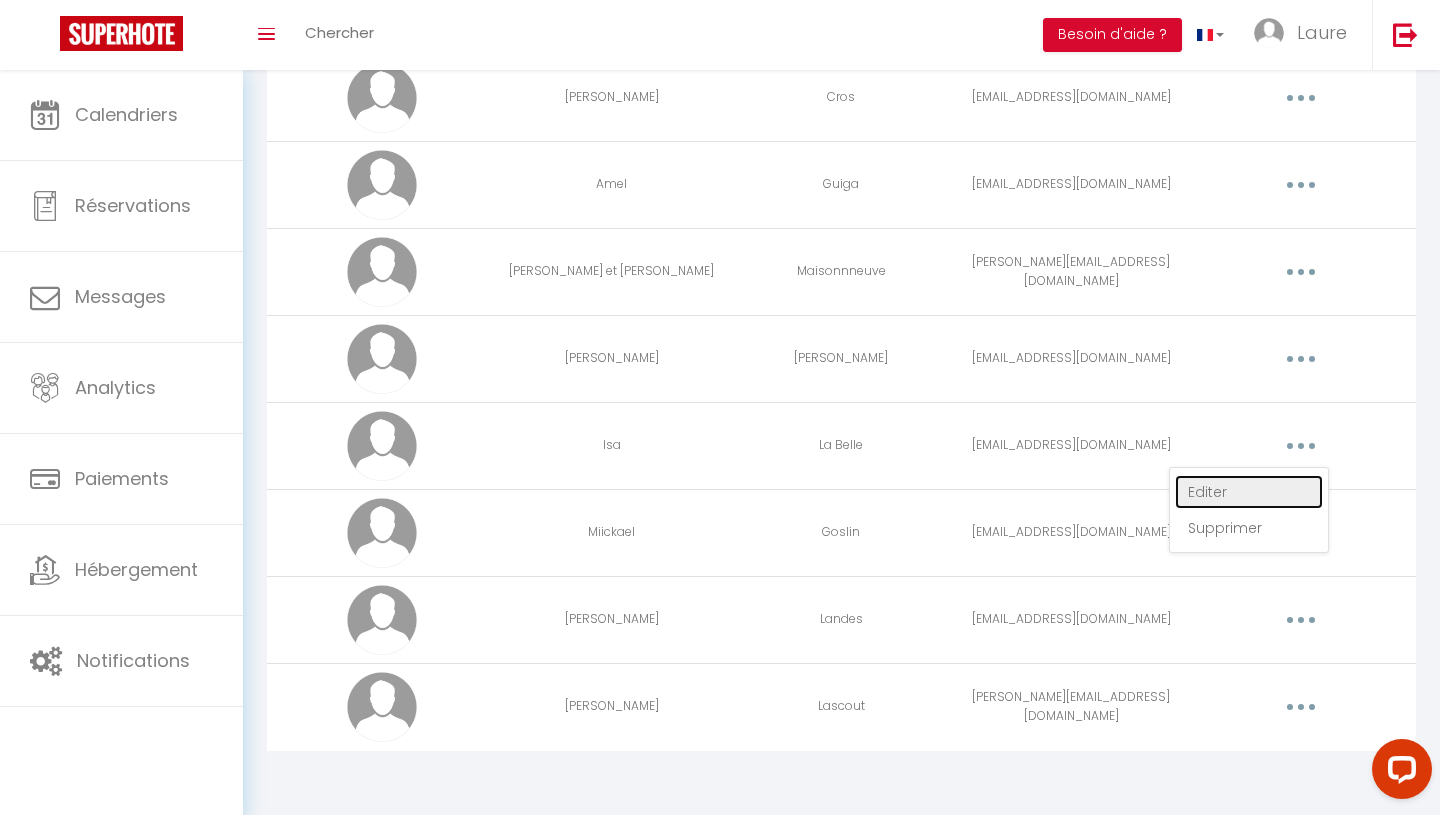 click on "Editer" at bounding box center [1249, 492] 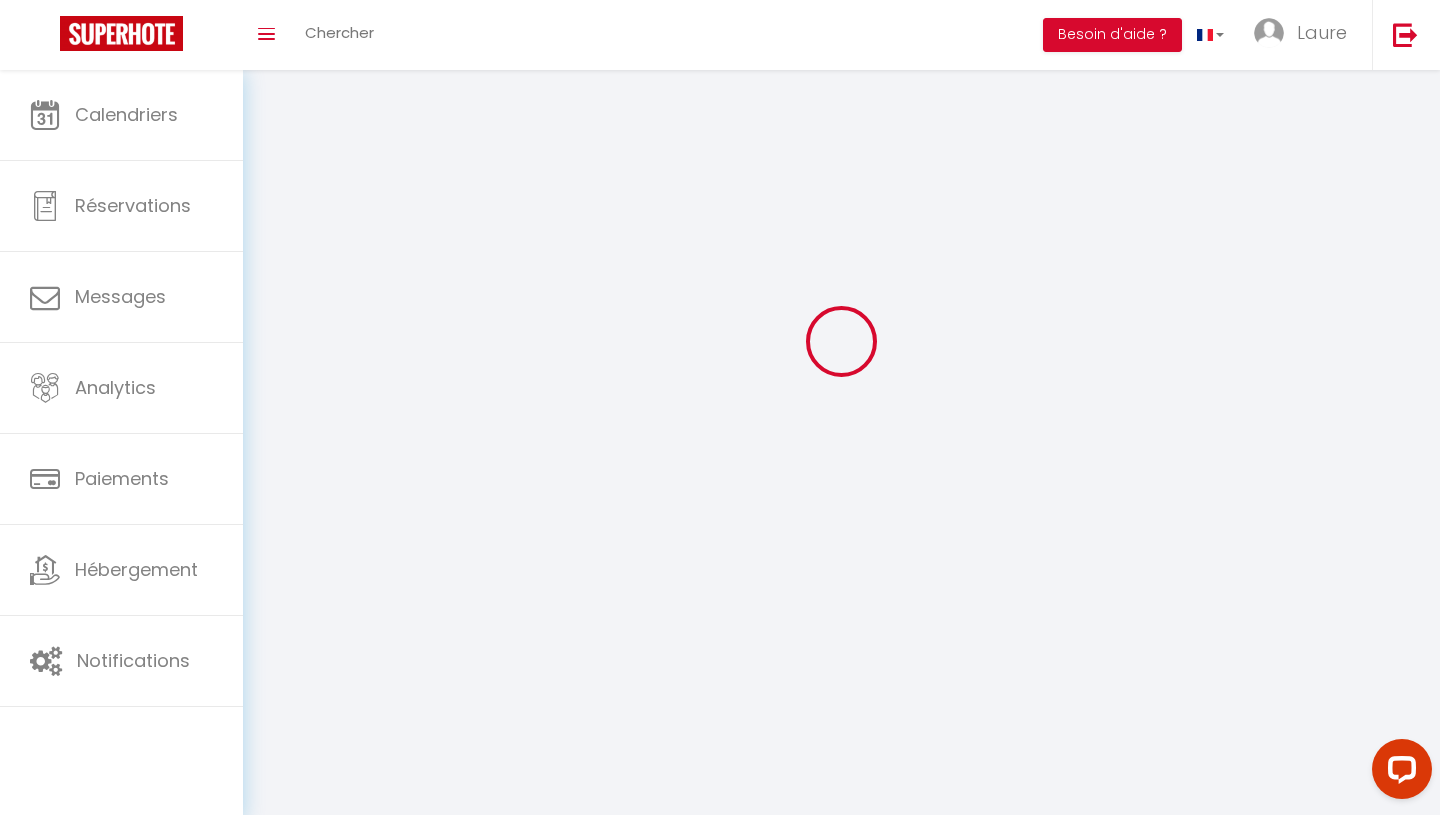 type on "Isa" 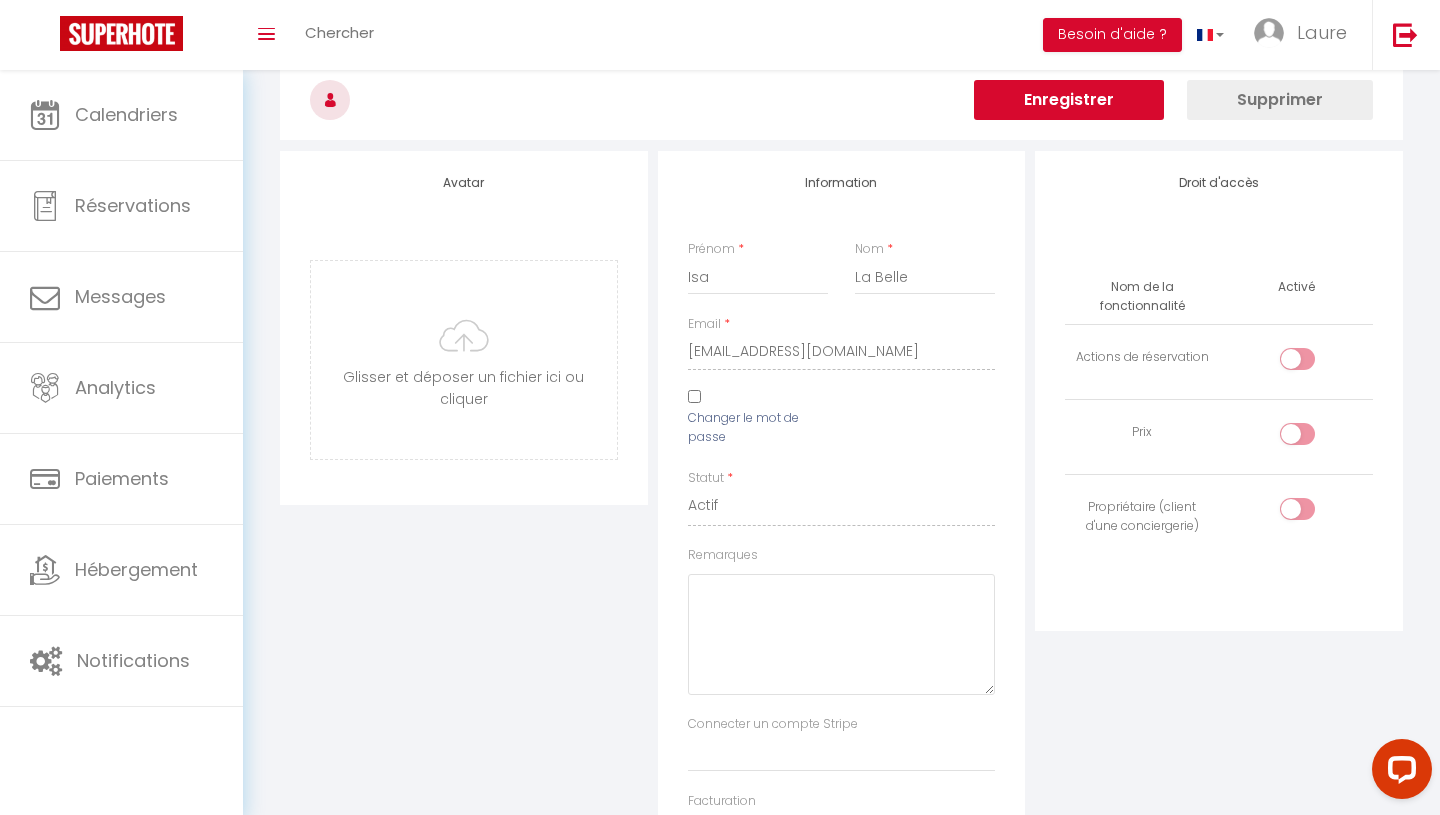 scroll, scrollTop: 0, scrollLeft: 0, axis: both 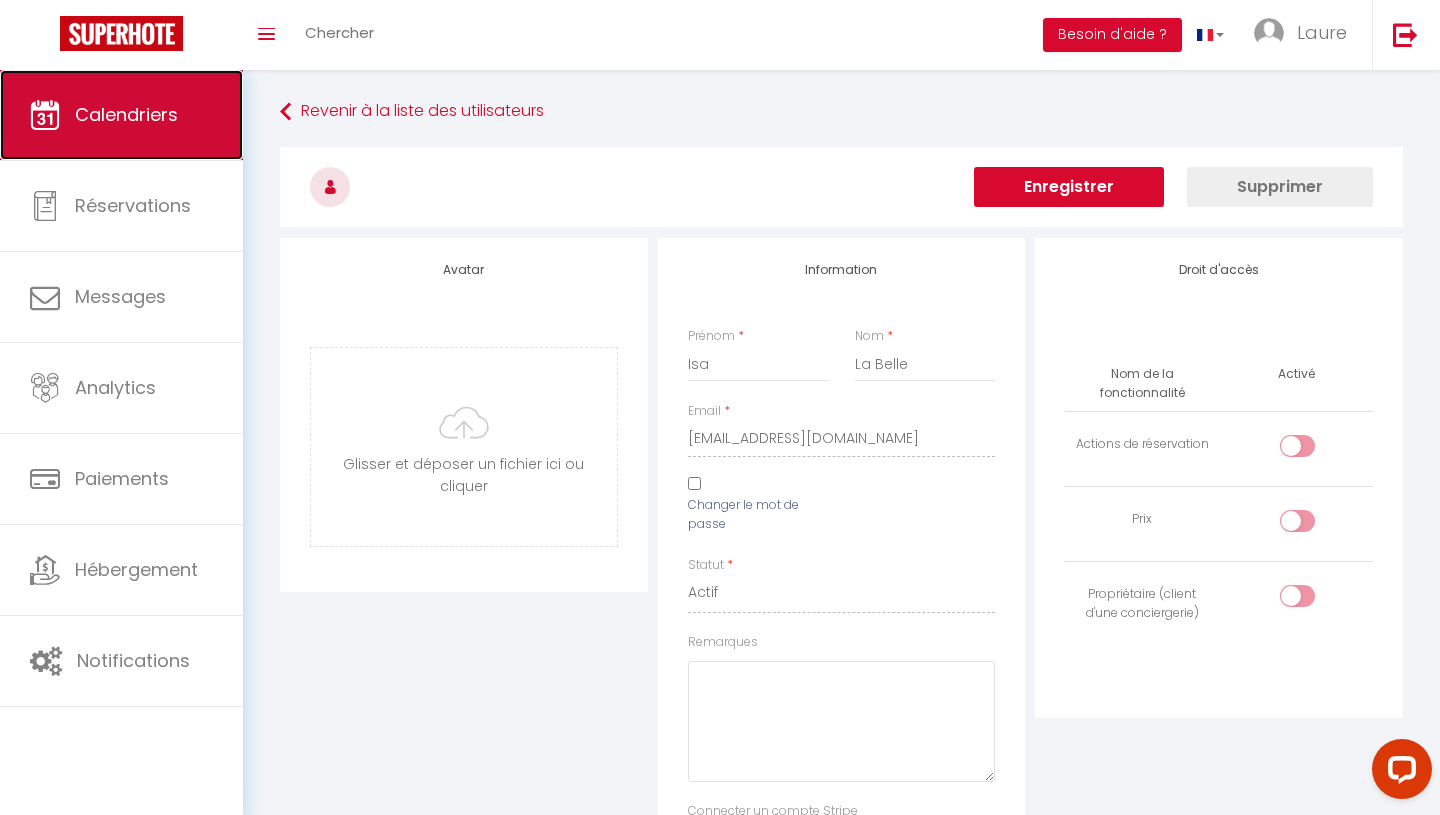 click on "Calendriers" at bounding box center [121, 115] 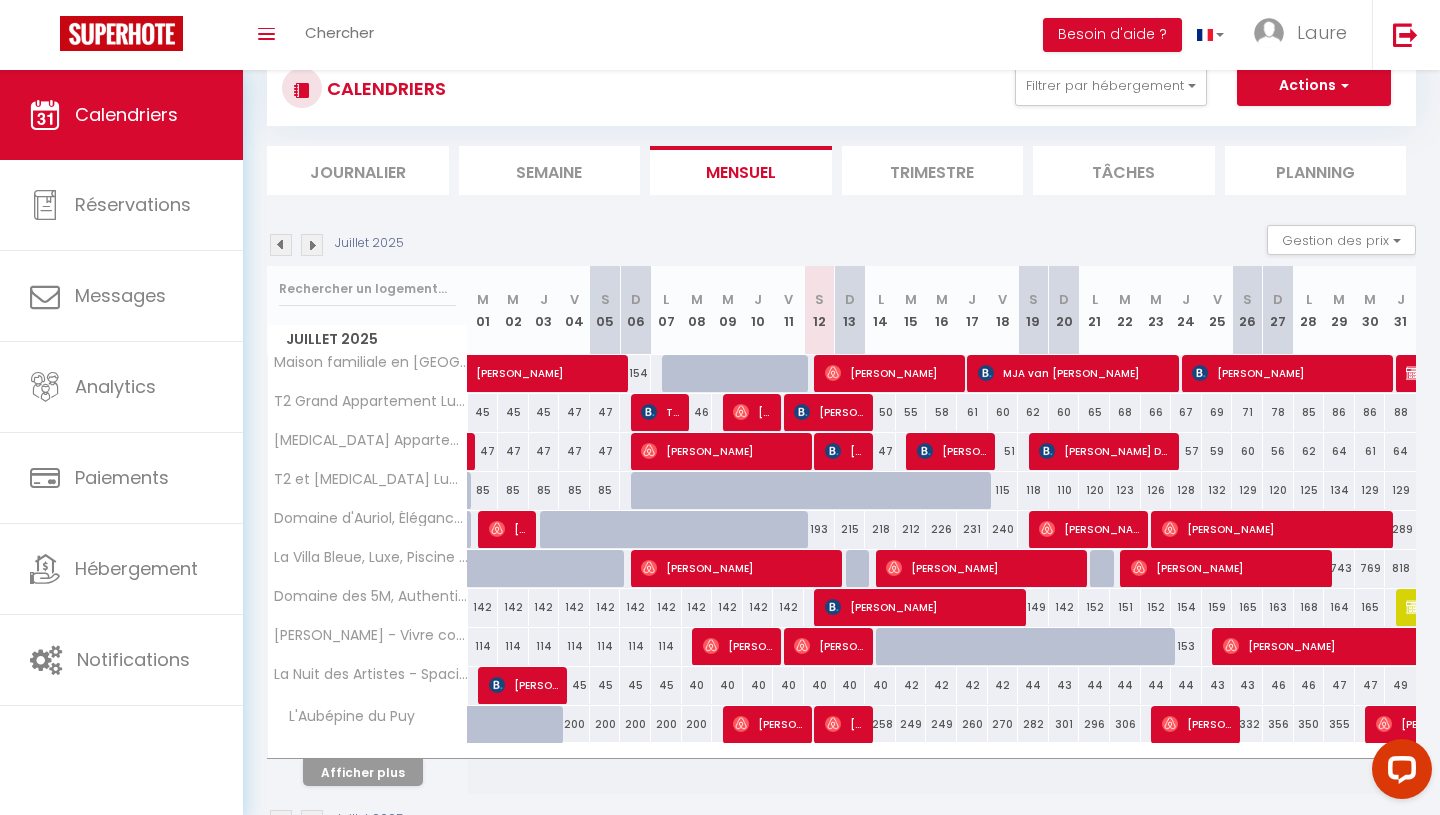 scroll, scrollTop: 124, scrollLeft: 0, axis: vertical 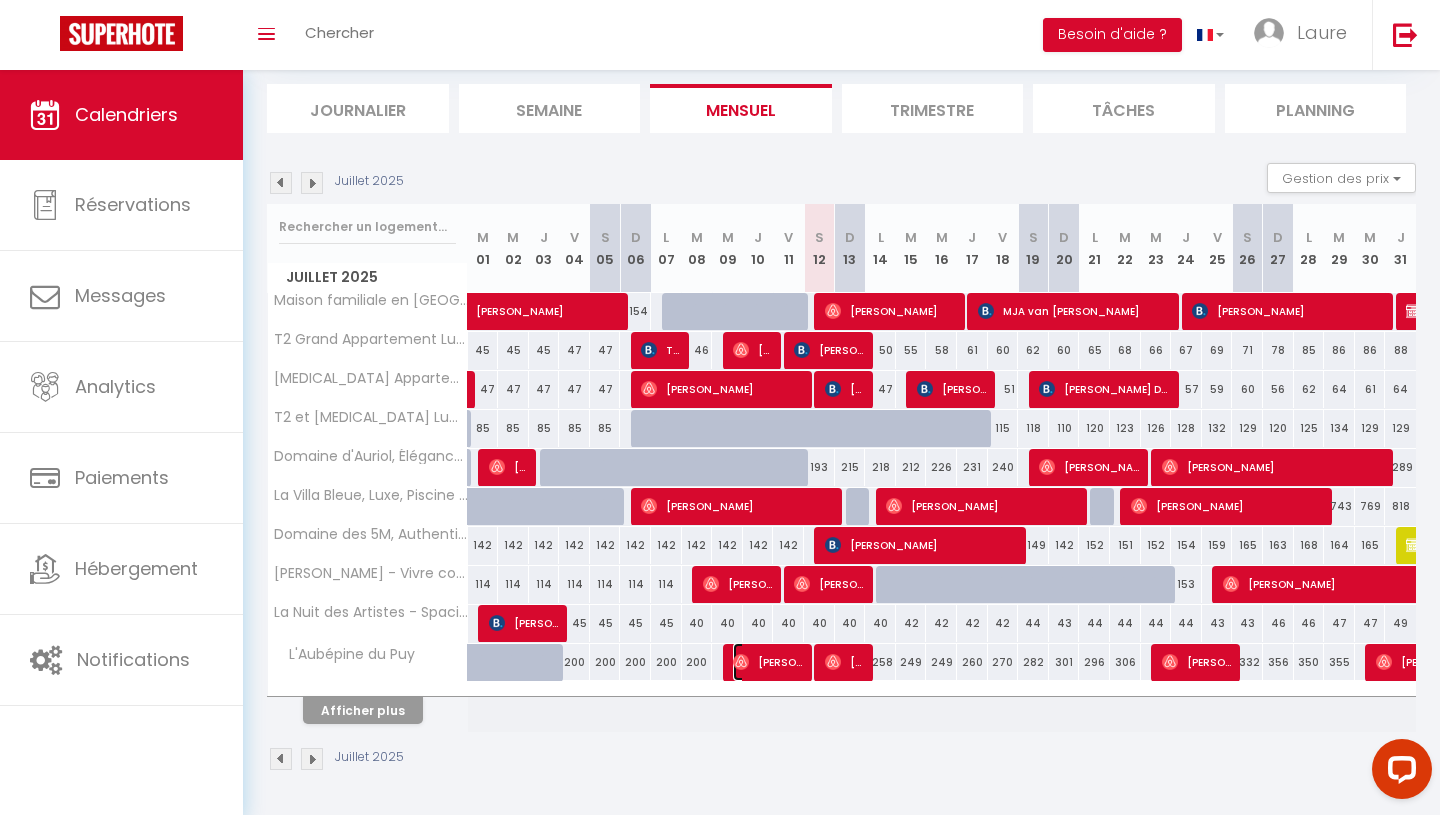click on "[PERSON_NAME]" at bounding box center [769, 662] 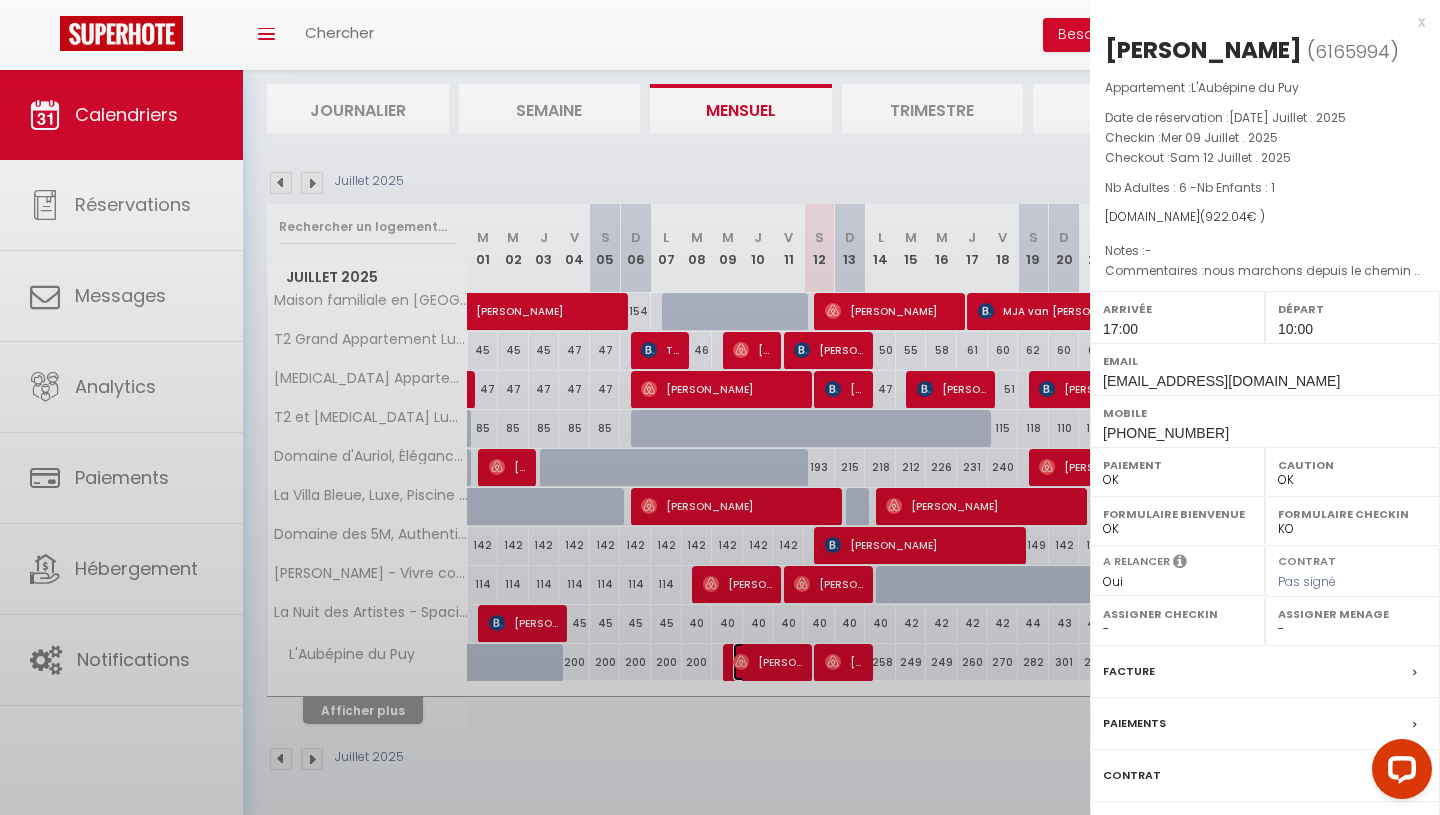 select on "23523" 